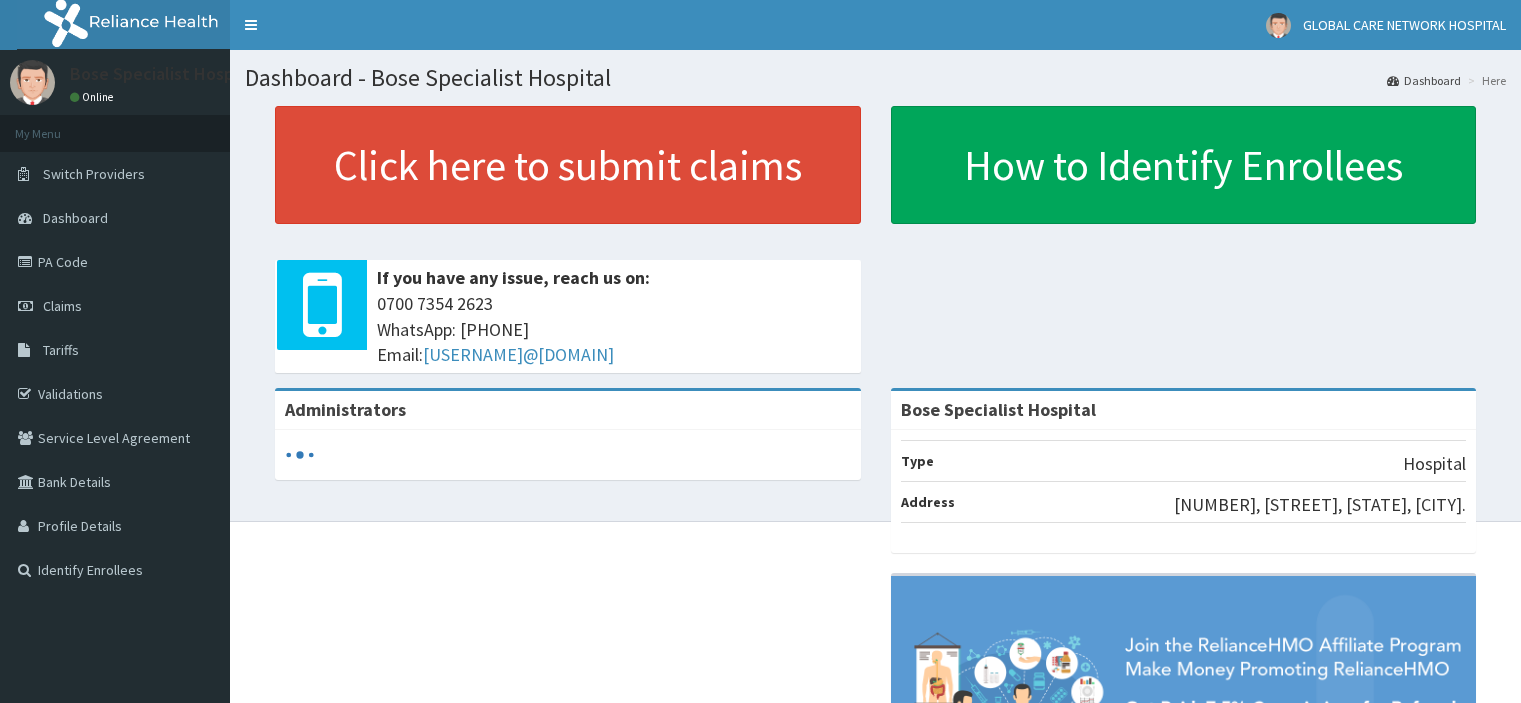 scroll, scrollTop: 0, scrollLeft: 0, axis: both 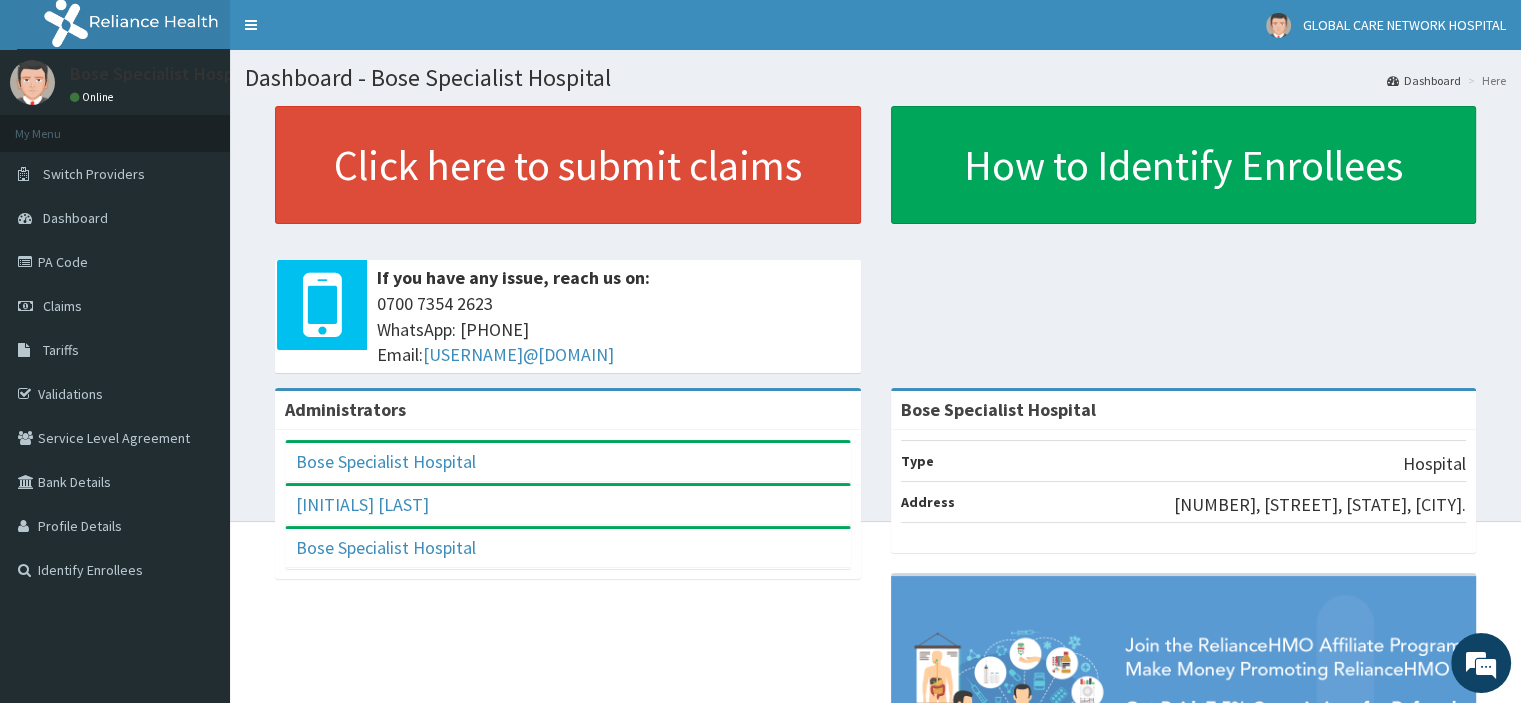 click on "Claims" at bounding box center (62, 306) 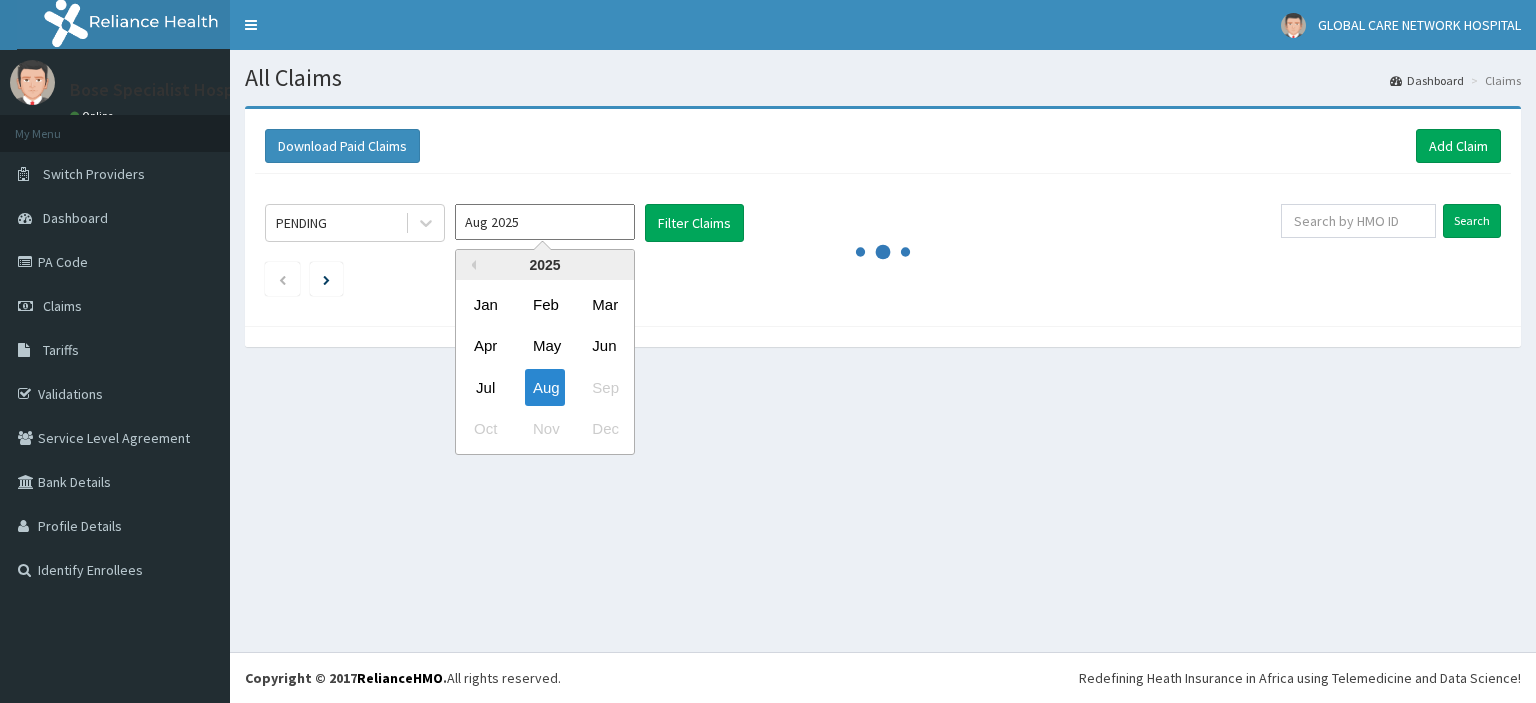 scroll, scrollTop: 0, scrollLeft: 0, axis: both 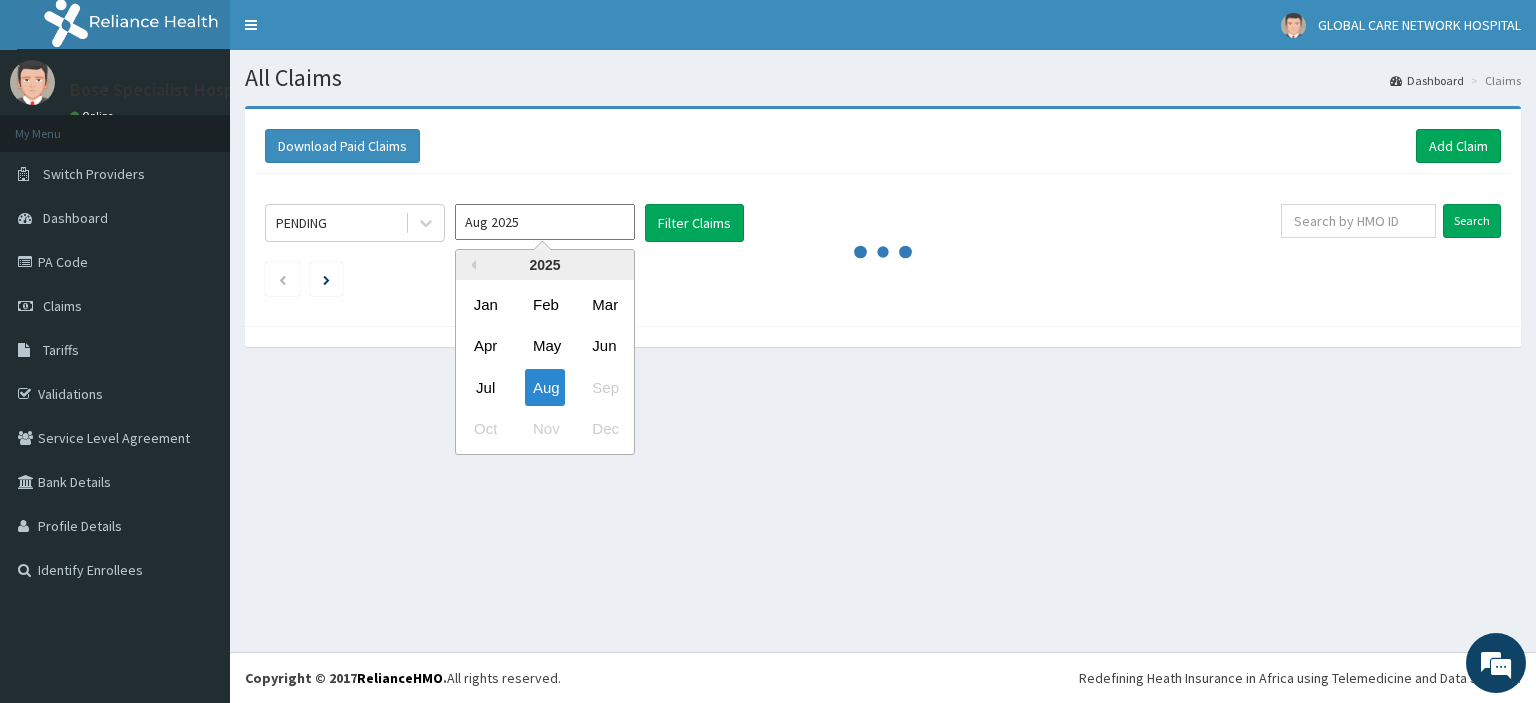 click at bounding box center (426, 223) 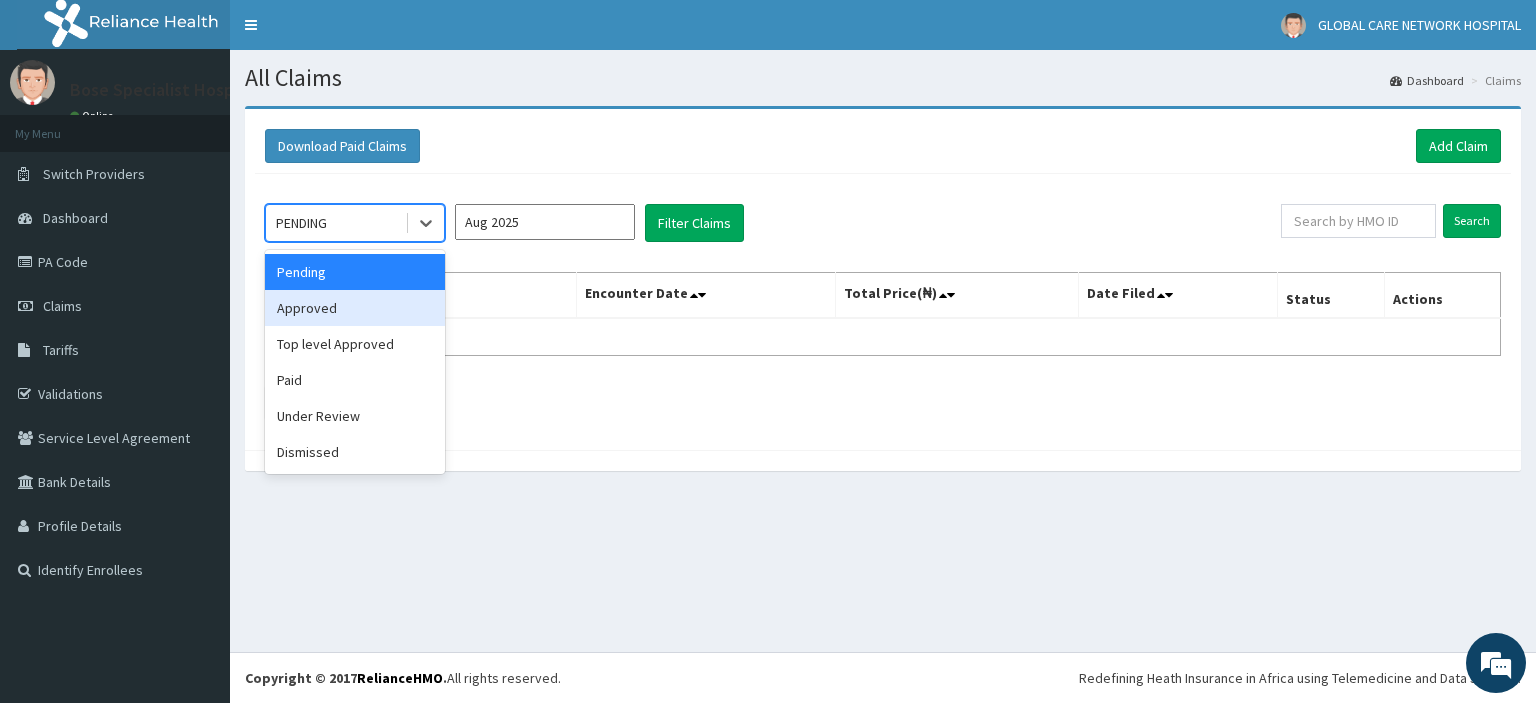 click on "Approved" at bounding box center (355, 308) 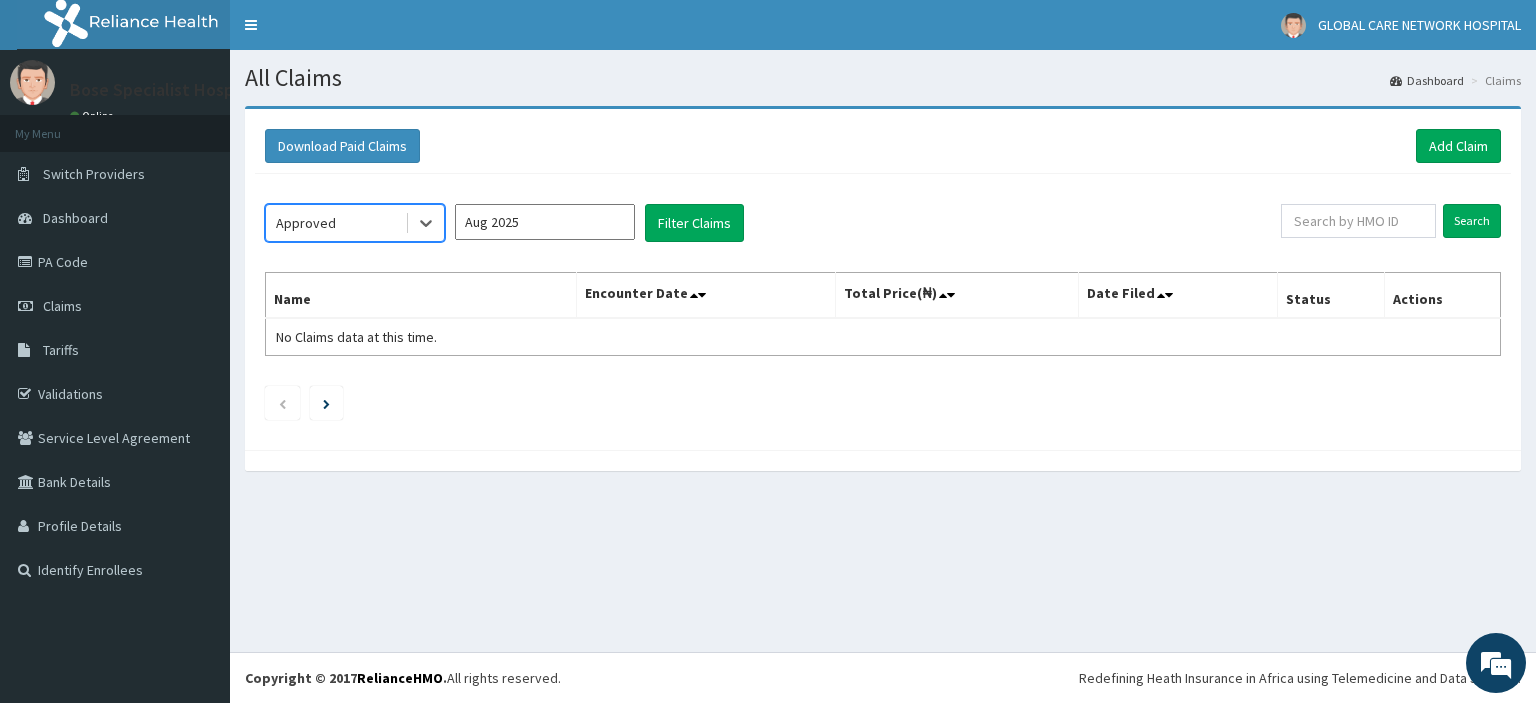 click 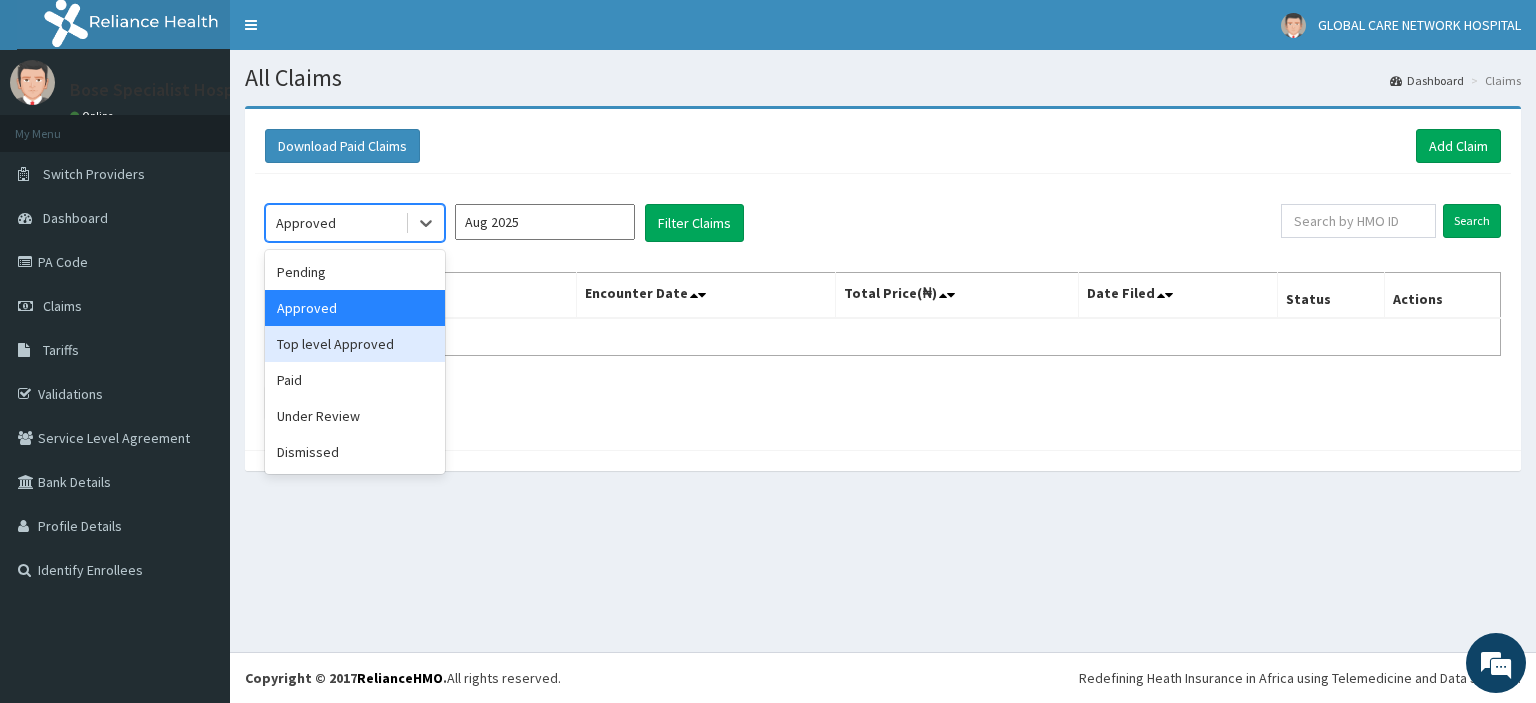 click on "Top level Approved" at bounding box center (355, 344) 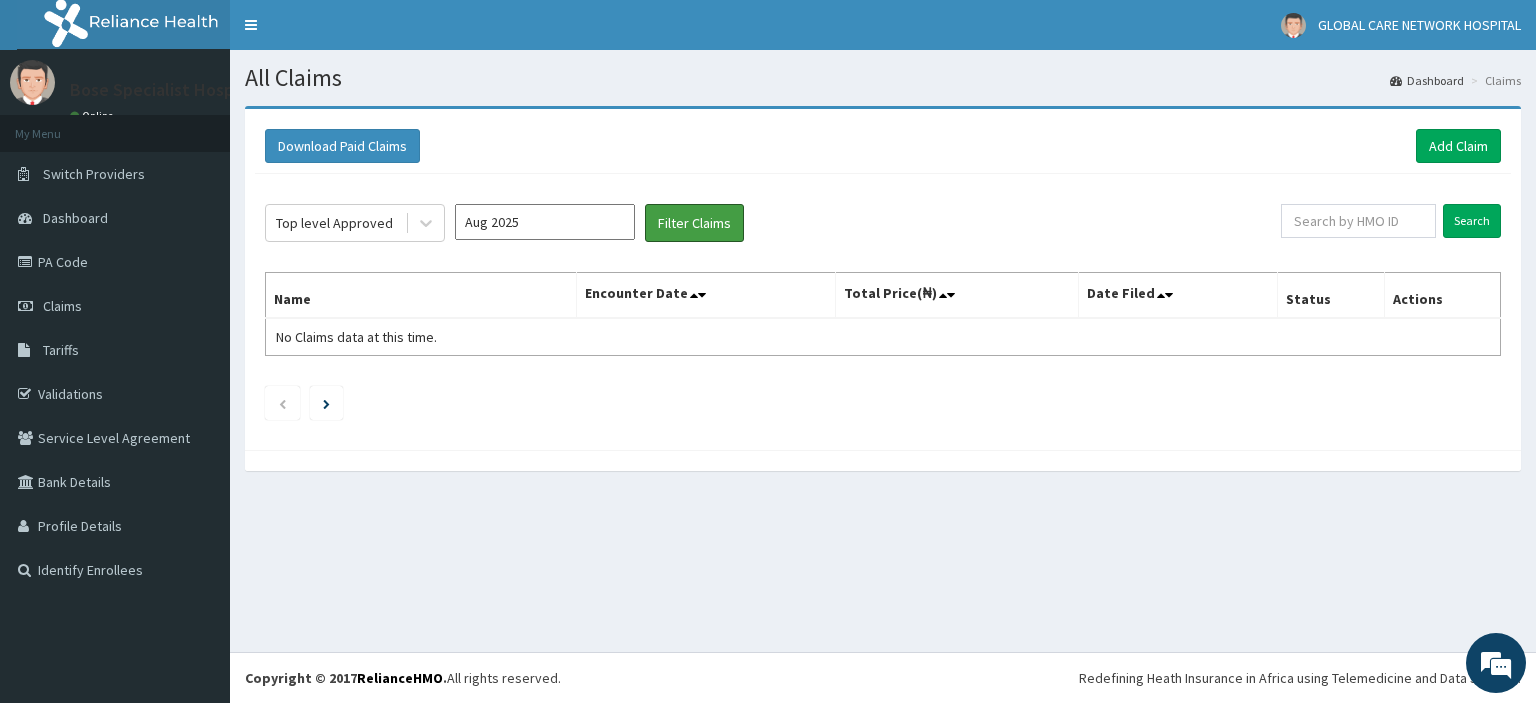 click on "Filter Claims" at bounding box center [694, 223] 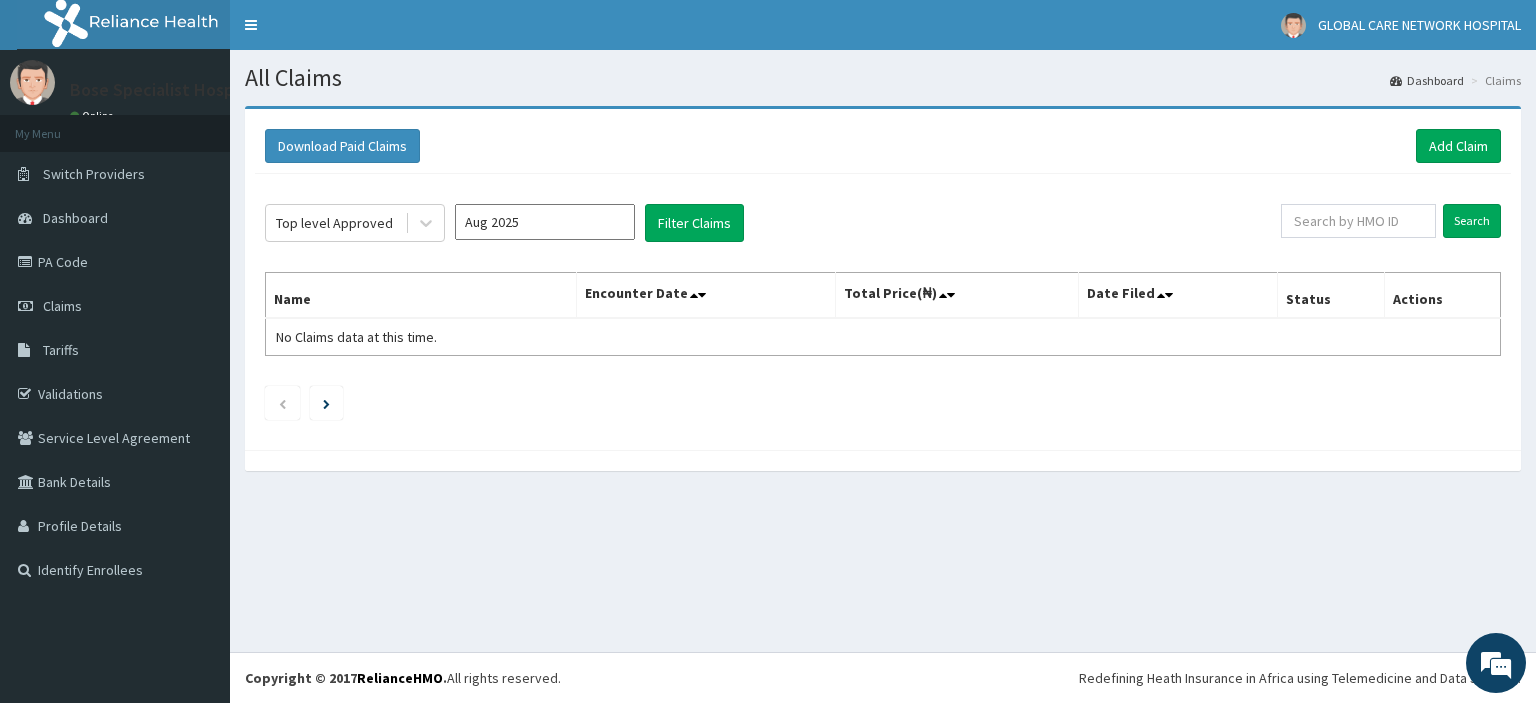 click at bounding box center [426, 223] 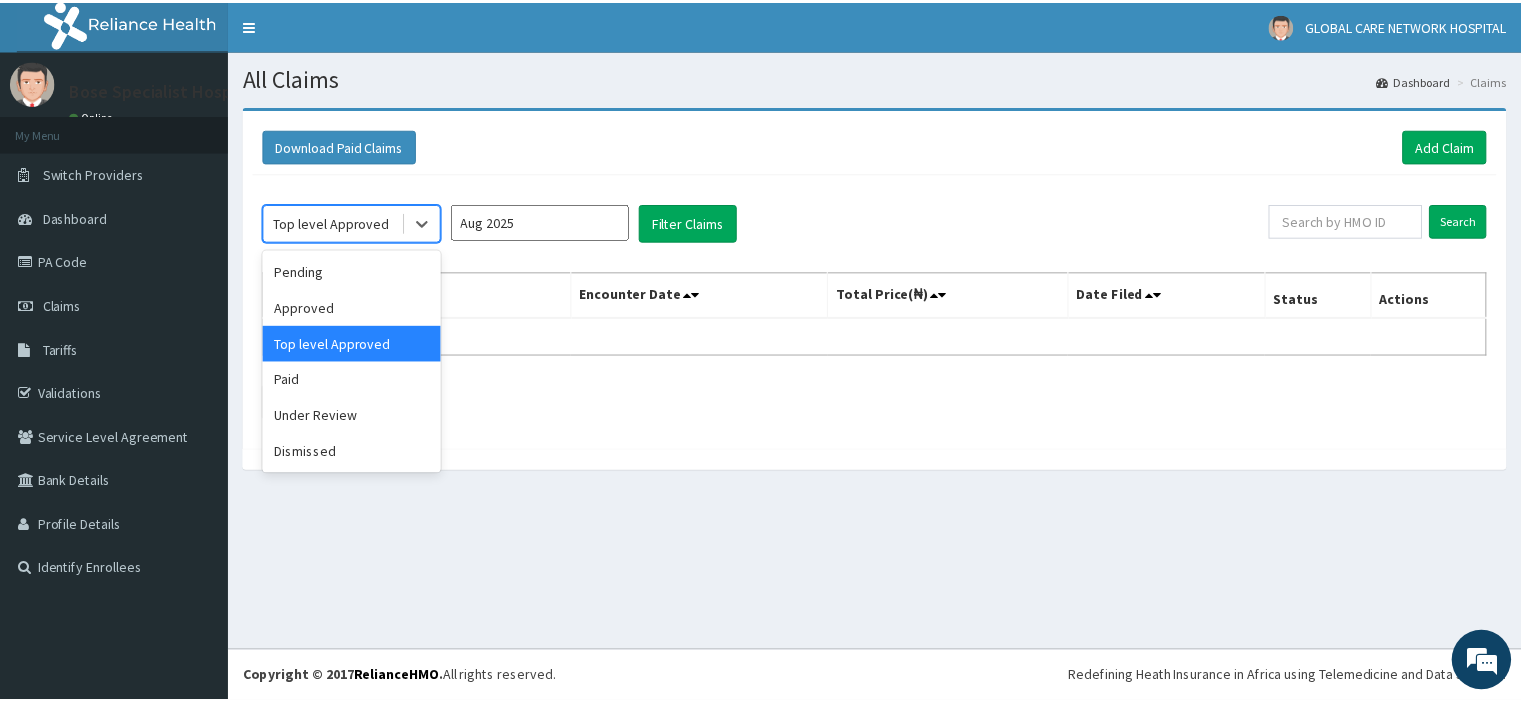 scroll, scrollTop: 0, scrollLeft: 0, axis: both 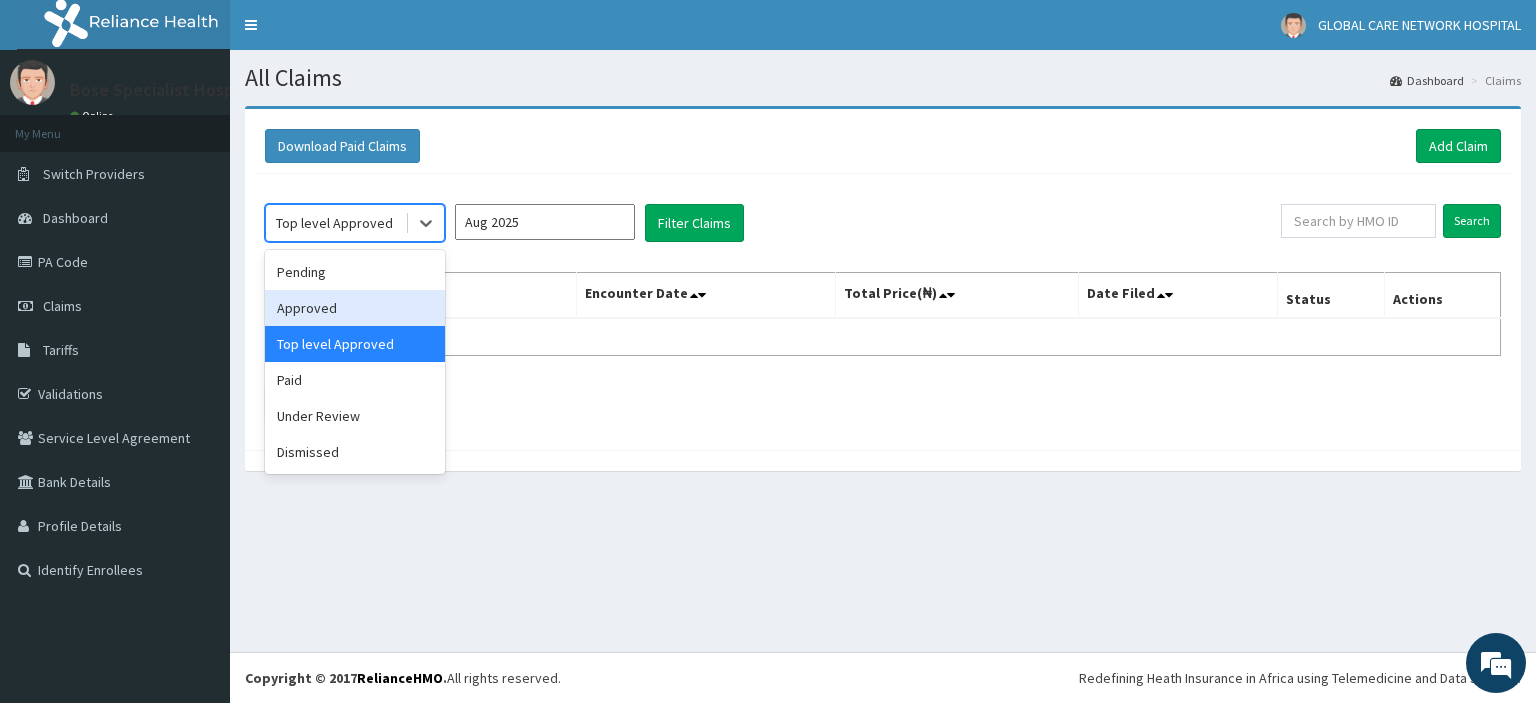 click on "Approved" at bounding box center [355, 308] 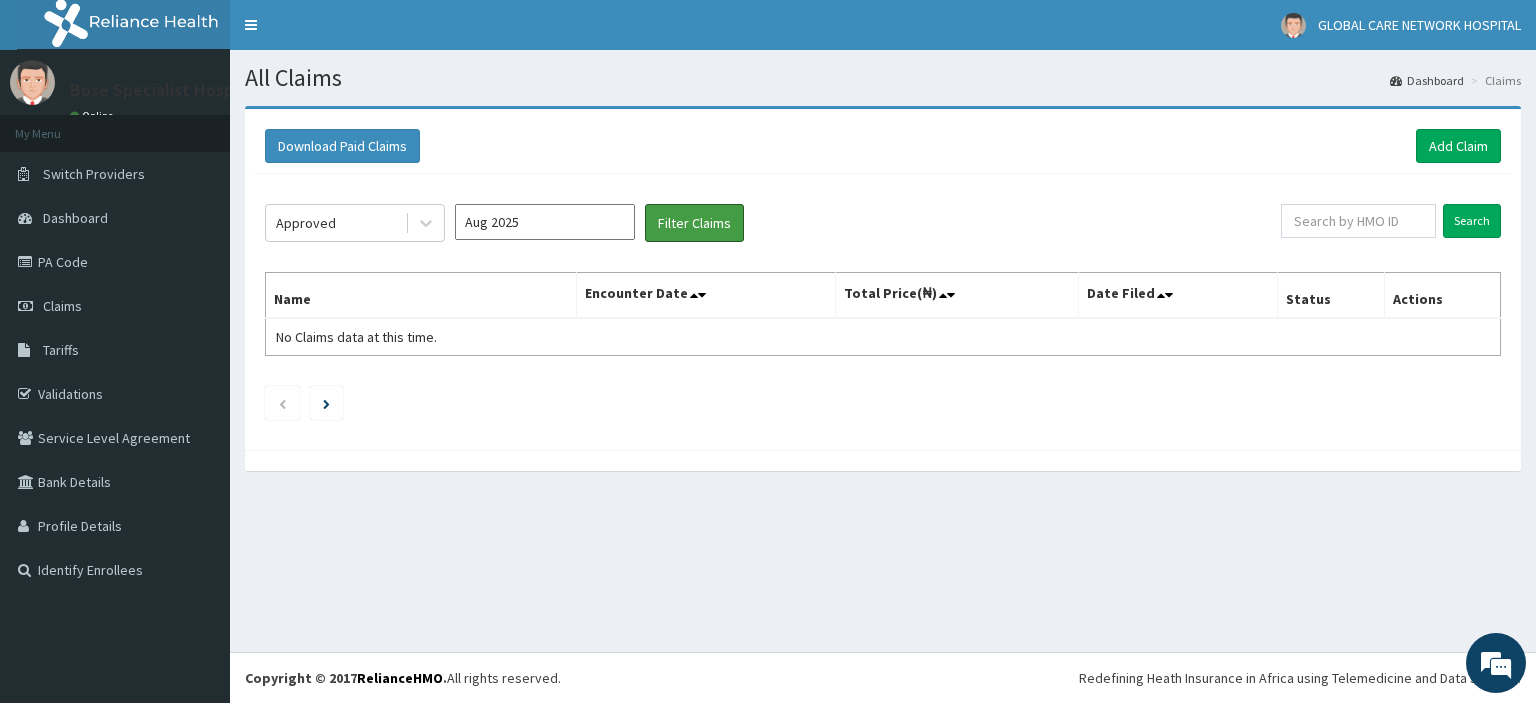 click on "Filter Claims" at bounding box center [694, 223] 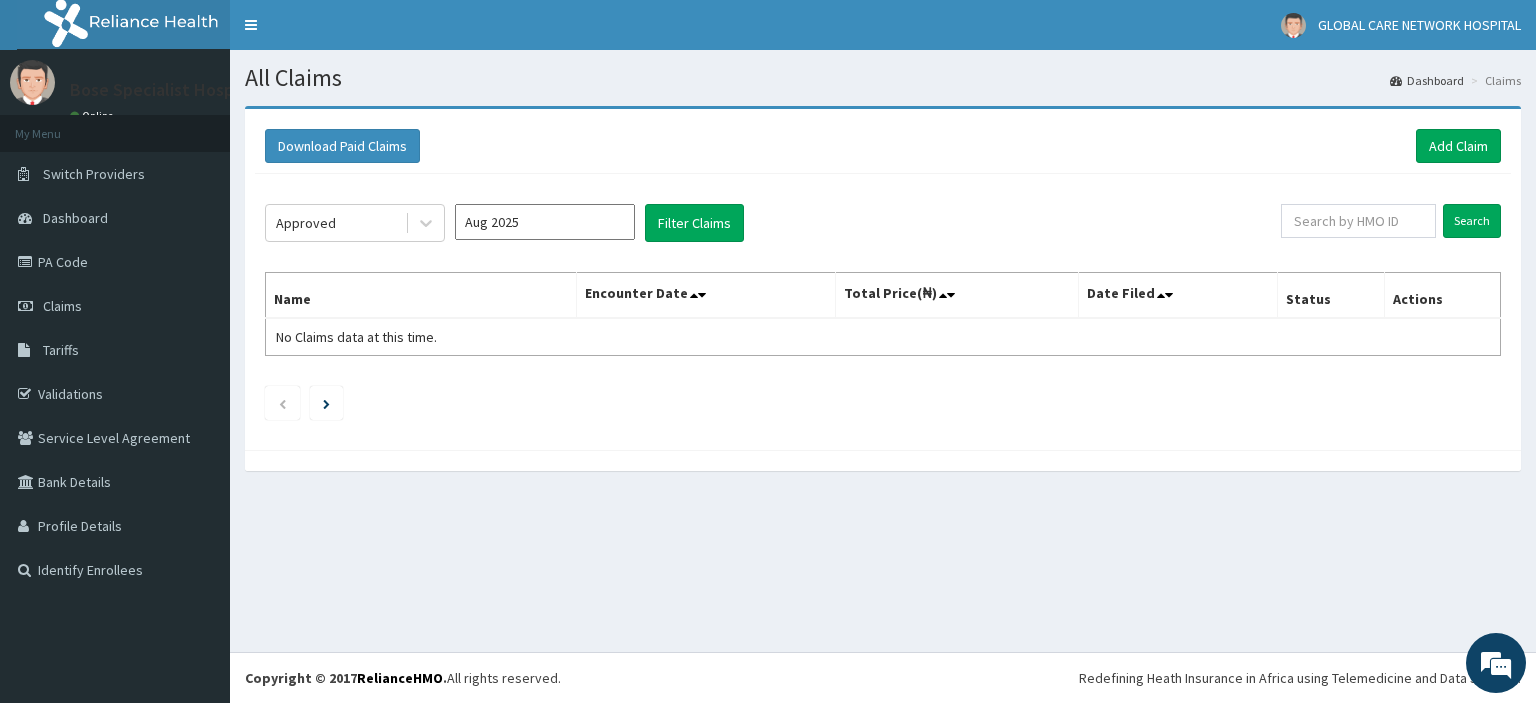 click 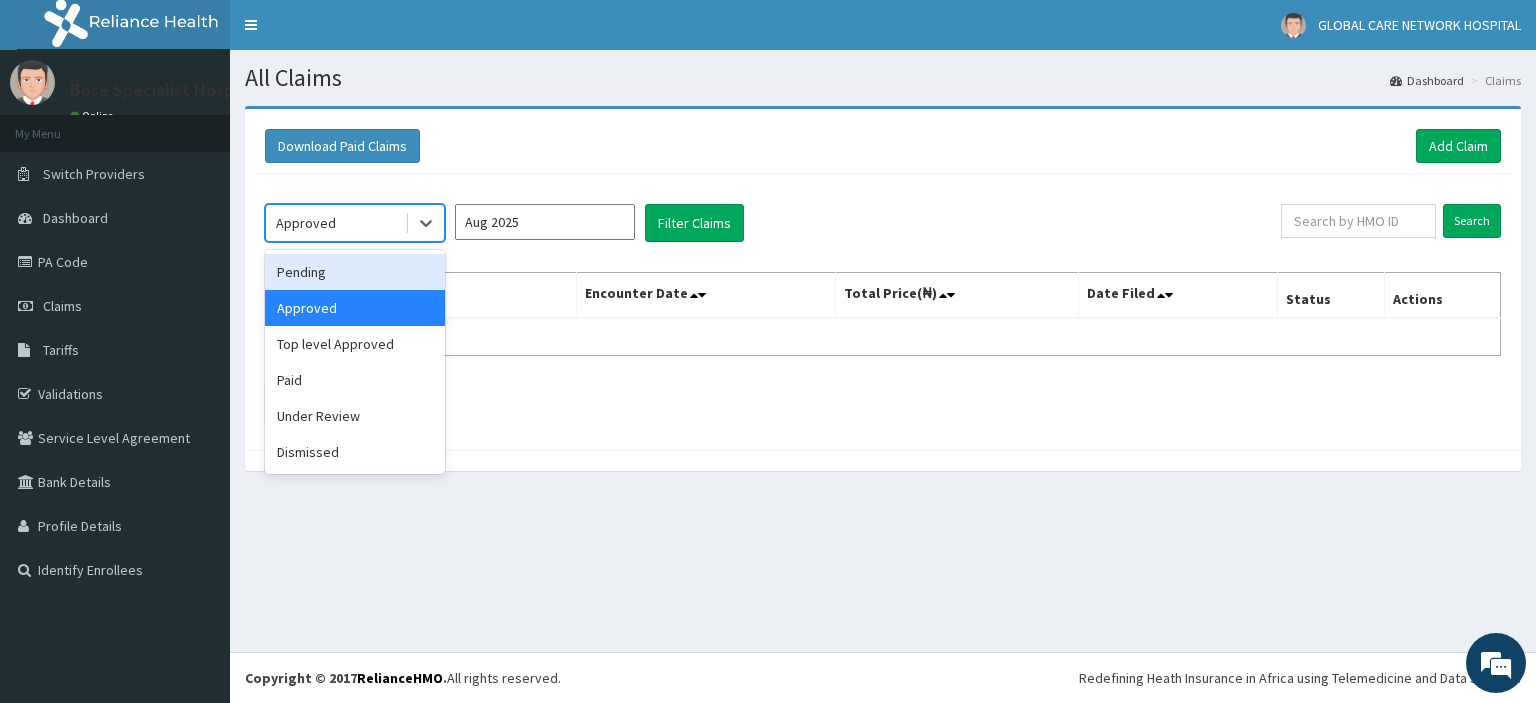 click on "Pending" at bounding box center (355, 272) 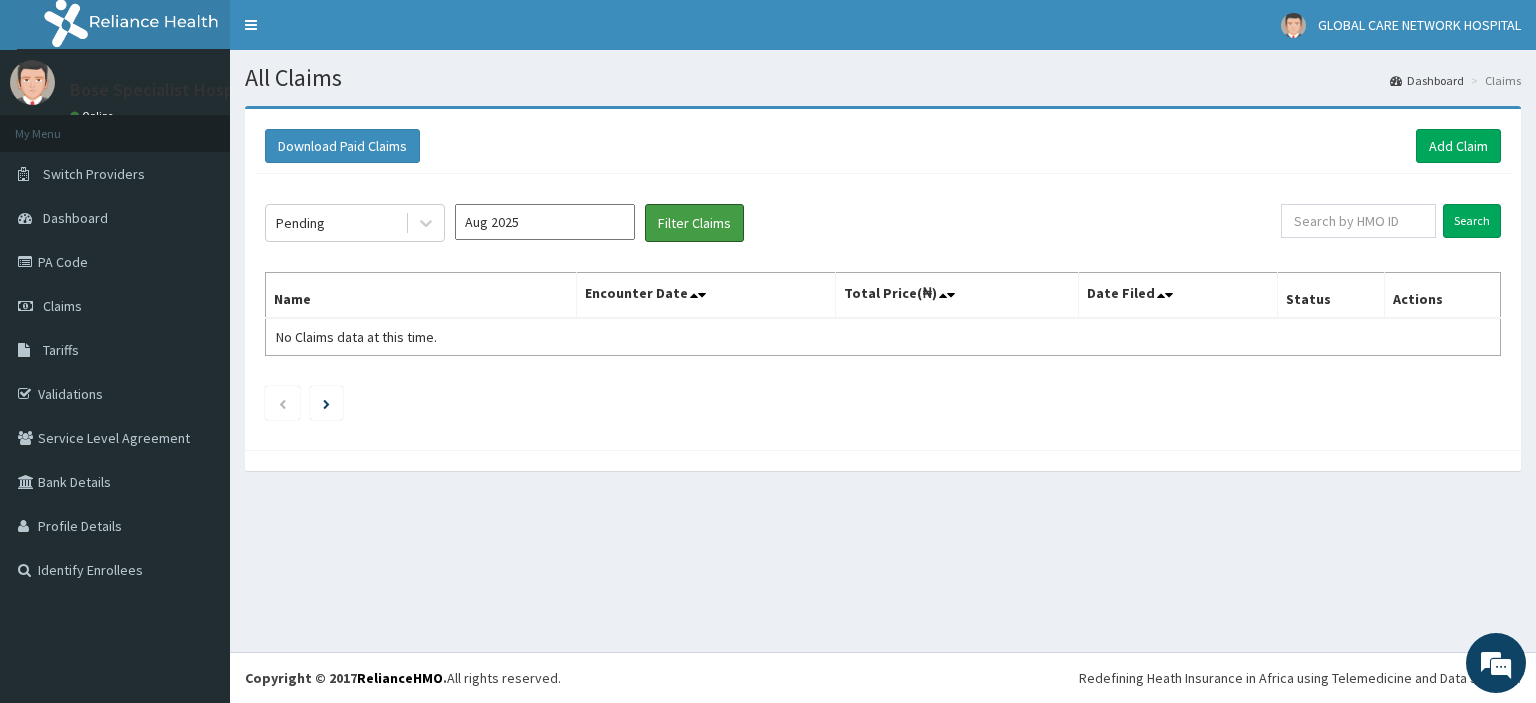 click on "Filter Claims" at bounding box center (694, 223) 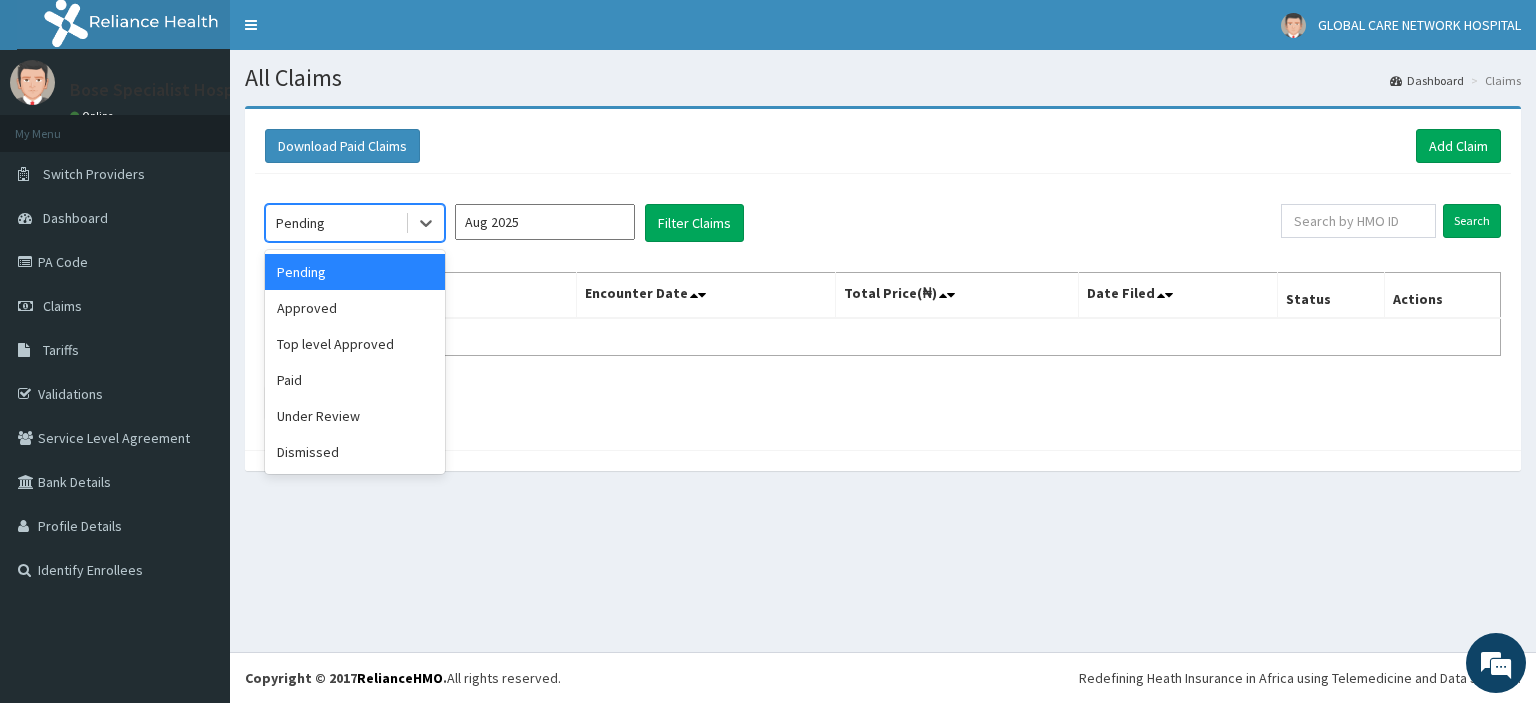 click 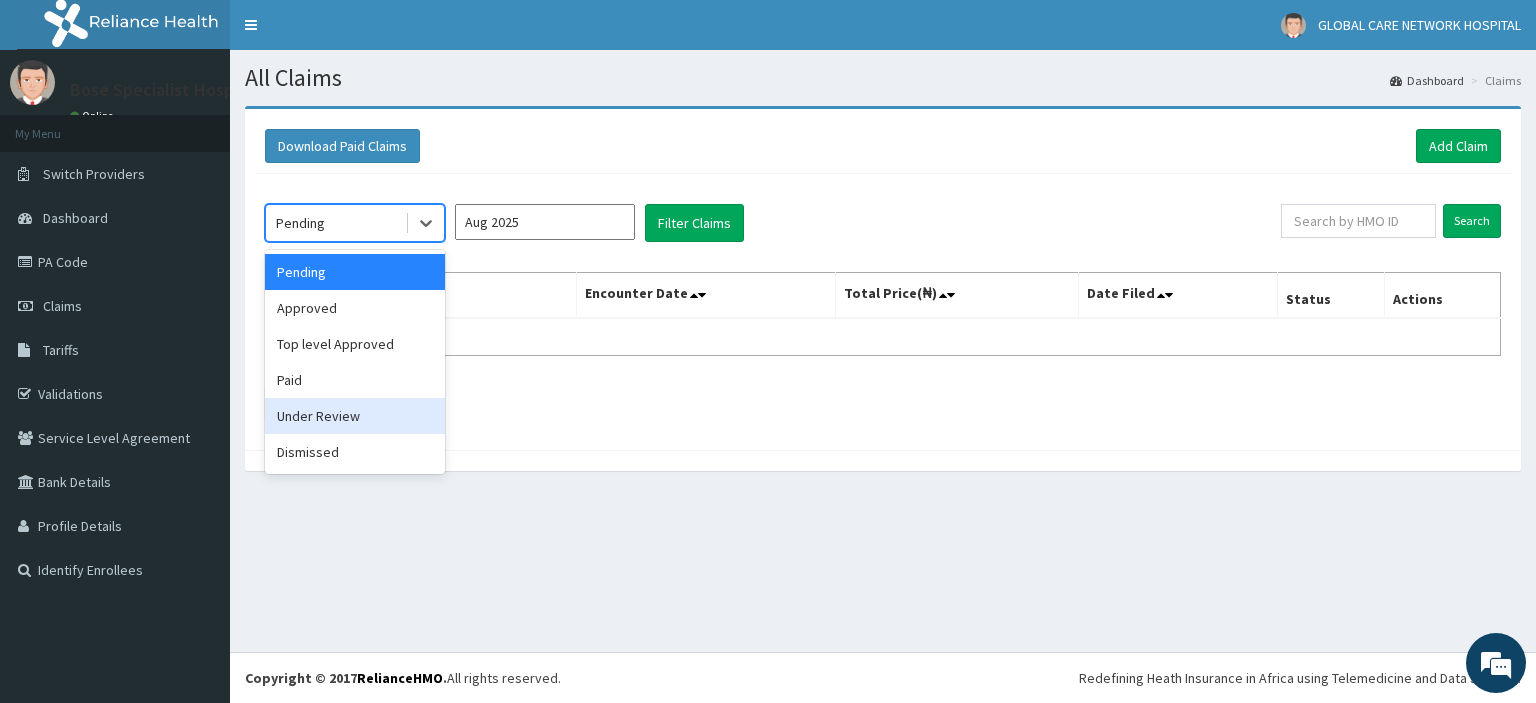 click on "Under Review" at bounding box center [355, 416] 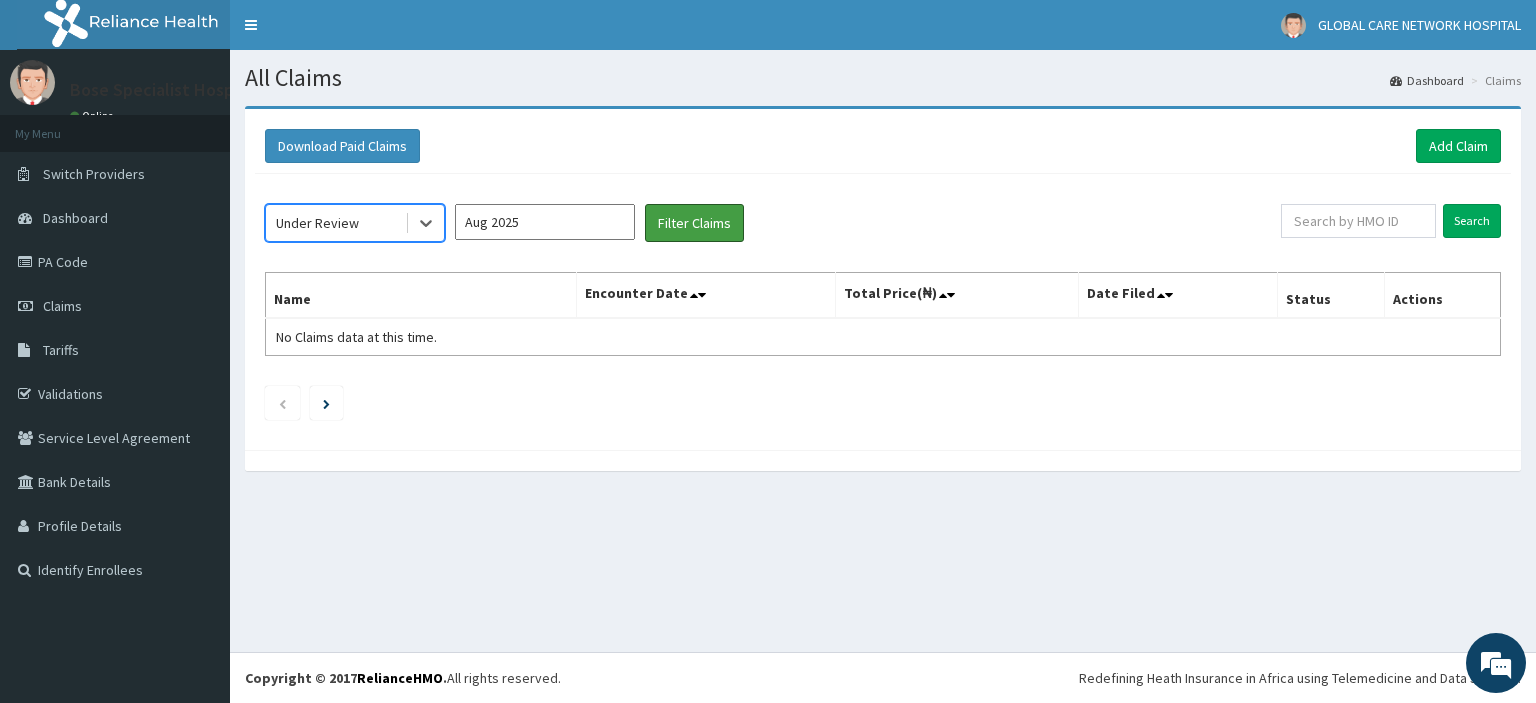 click on "Filter Claims" at bounding box center [694, 223] 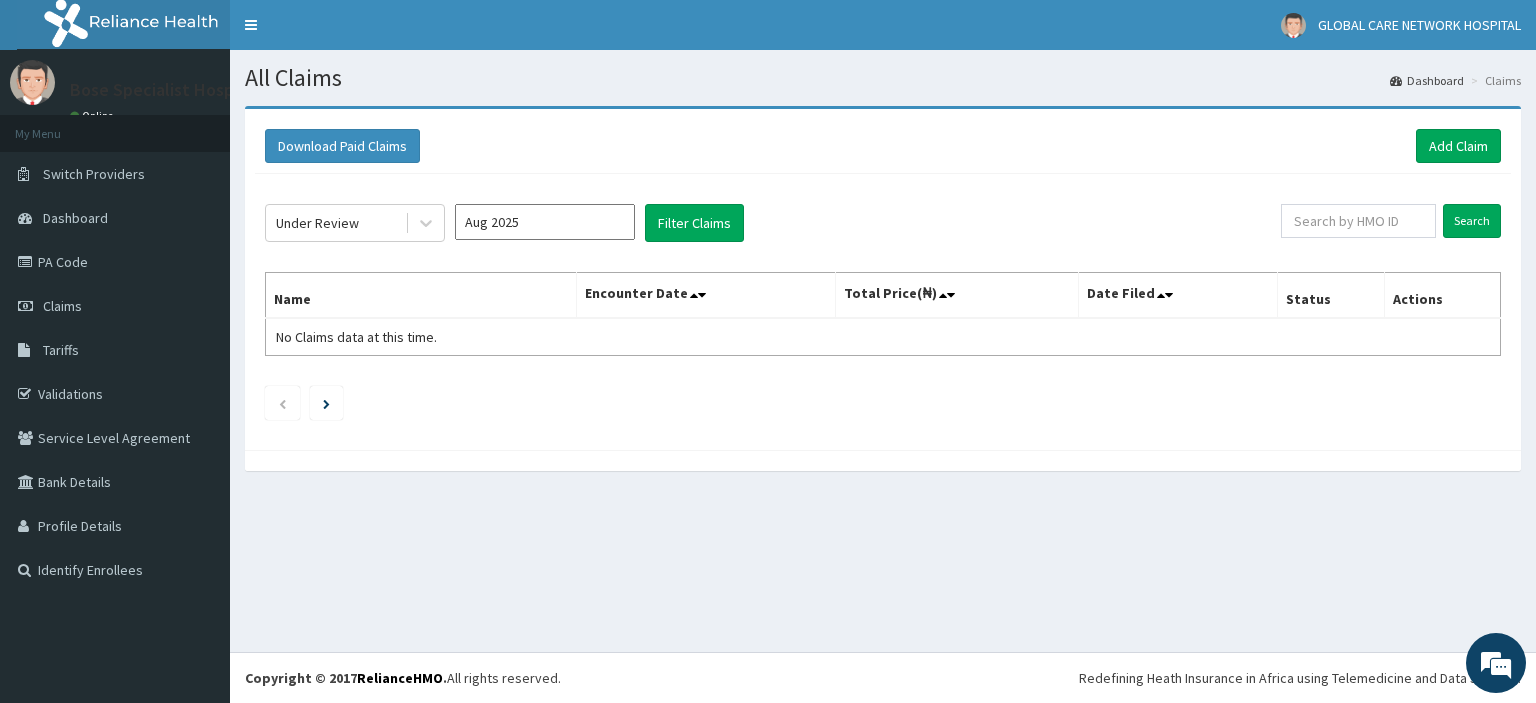 click on "Aug 2025" at bounding box center (545, 222) 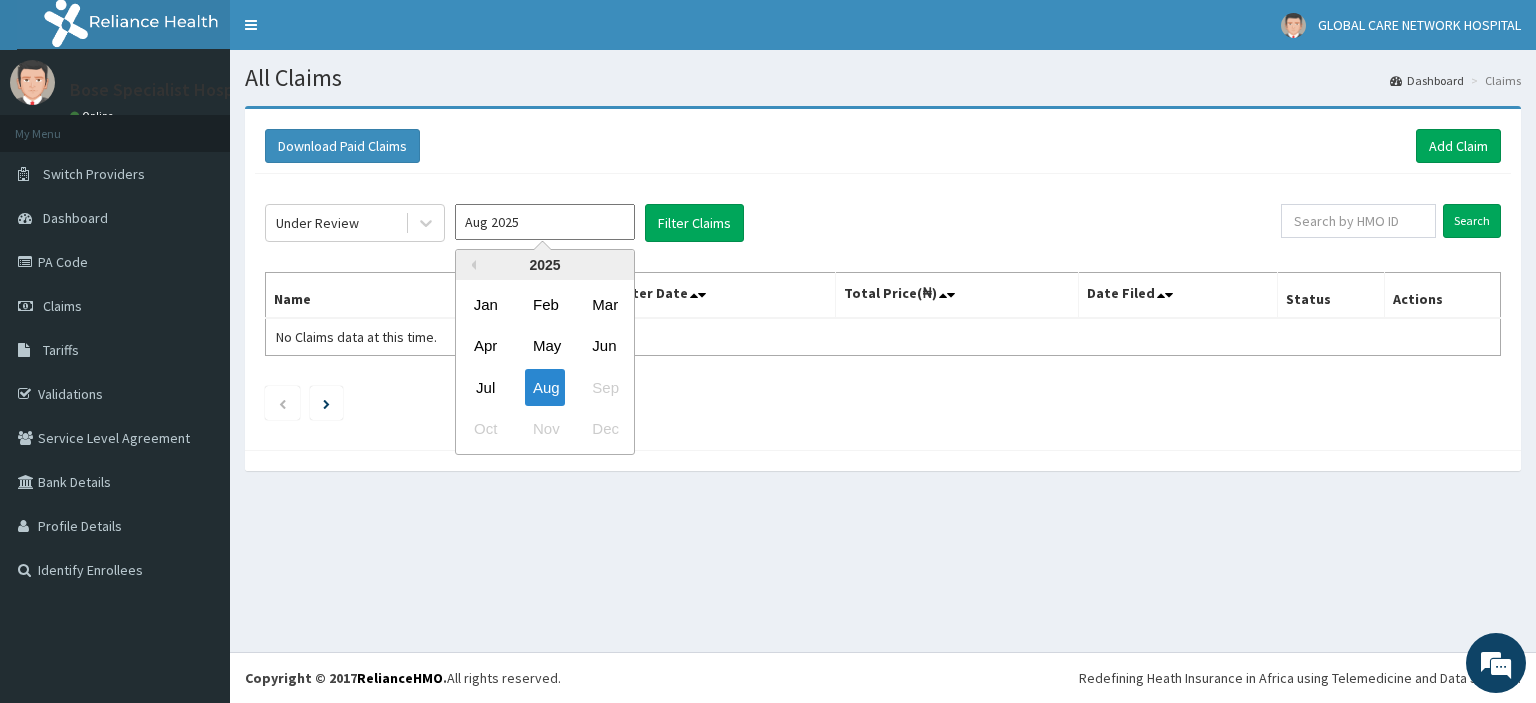 click on "Jul" at bounding box center [486, 387] 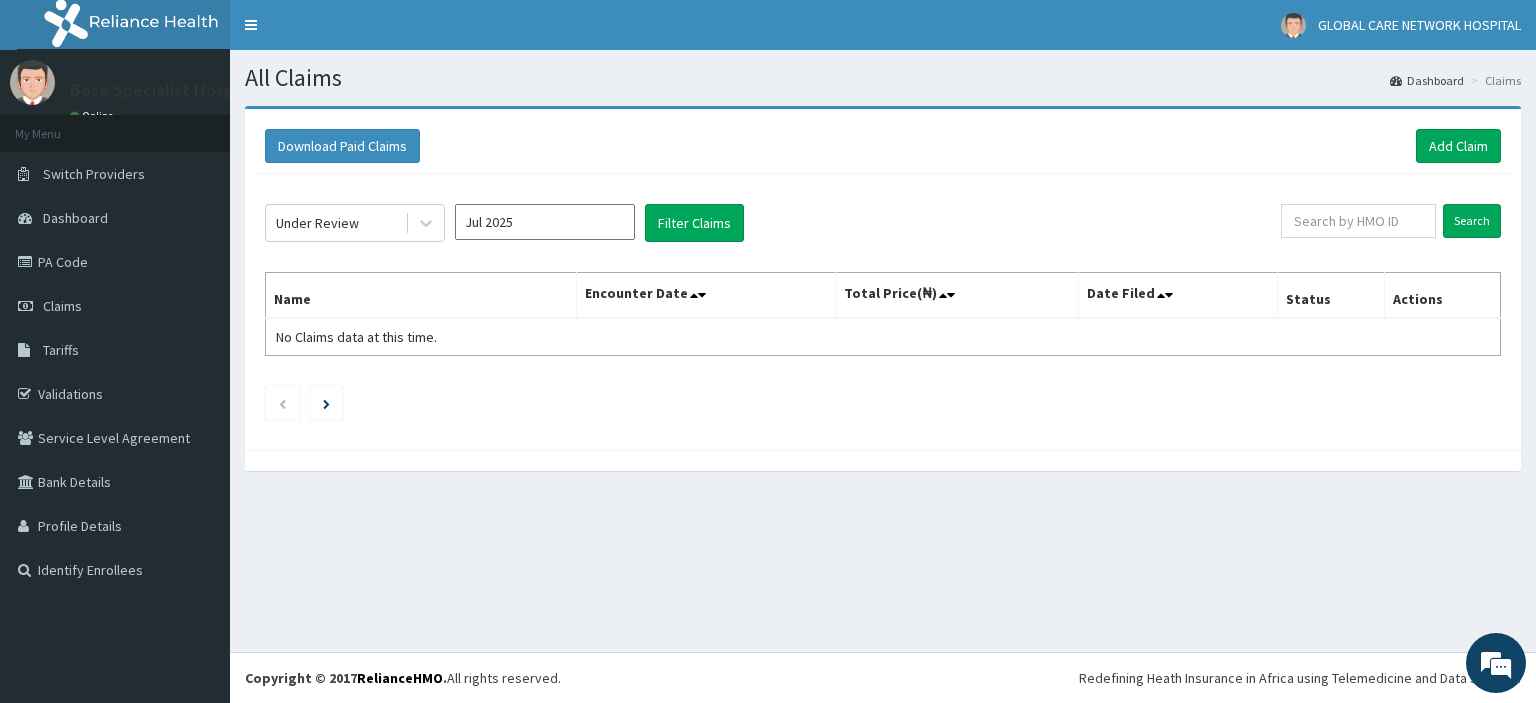 click at bounding box center (426, 223) 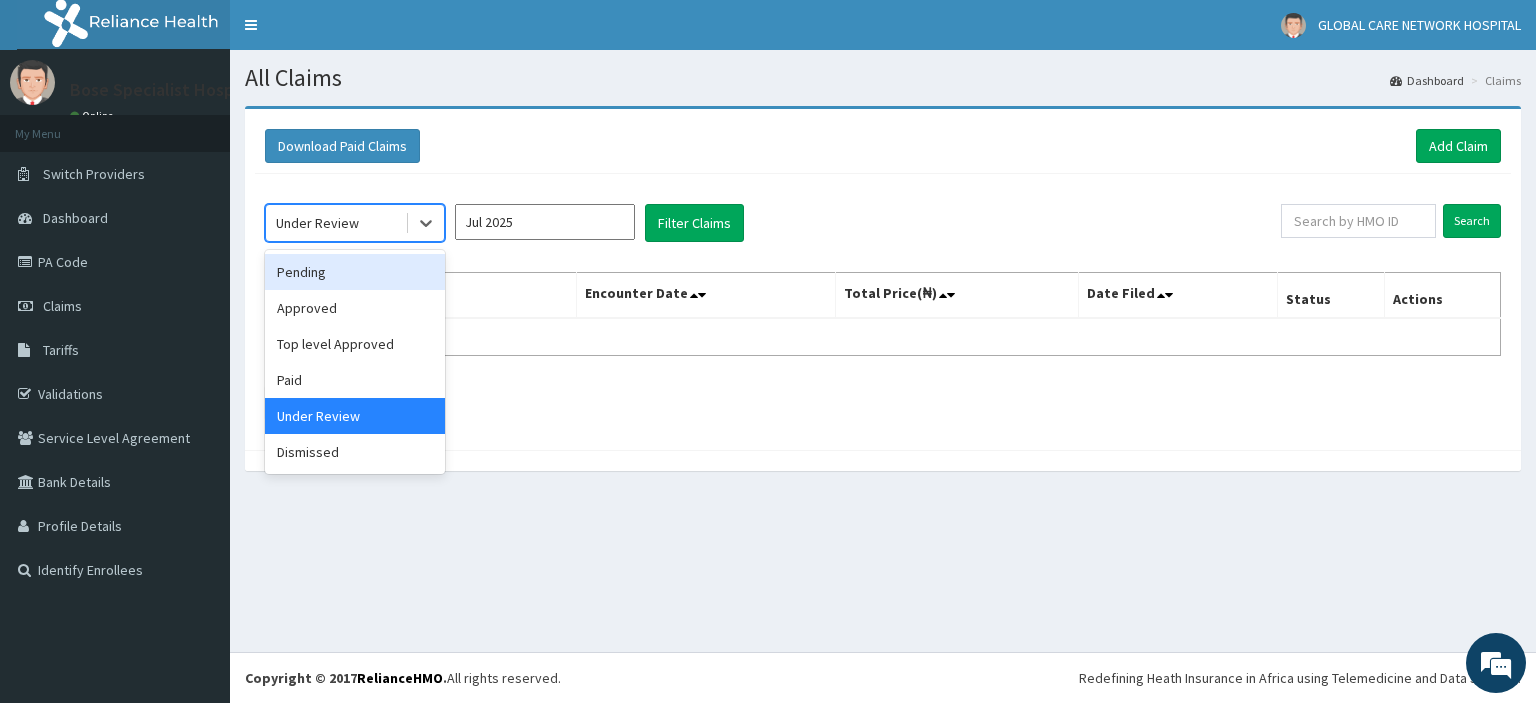 drag, startPoint x: 366, startPoint y: 275, endPoint x: 374, endPoint y: 248, distance: 28.160255 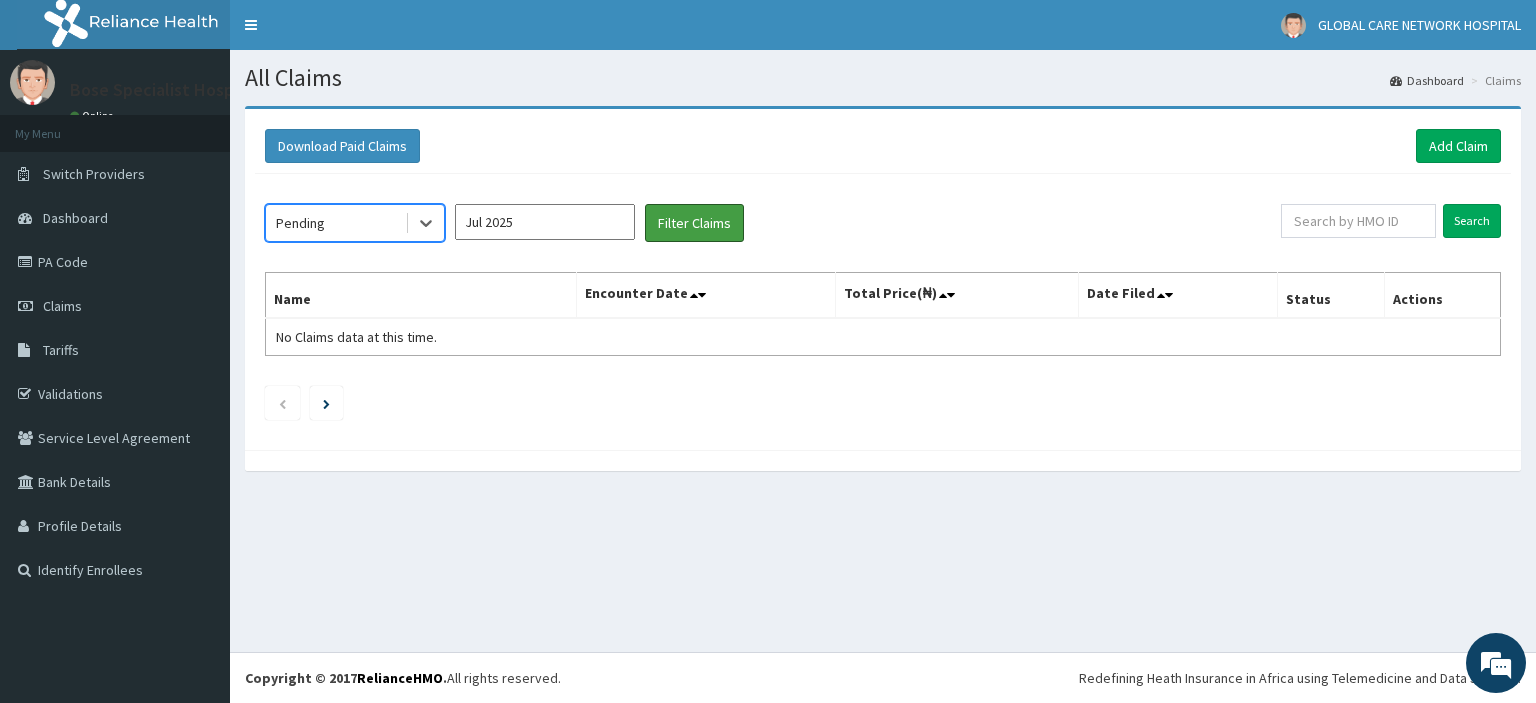 click on "Filter Claims" at bounding box center (694, 223) 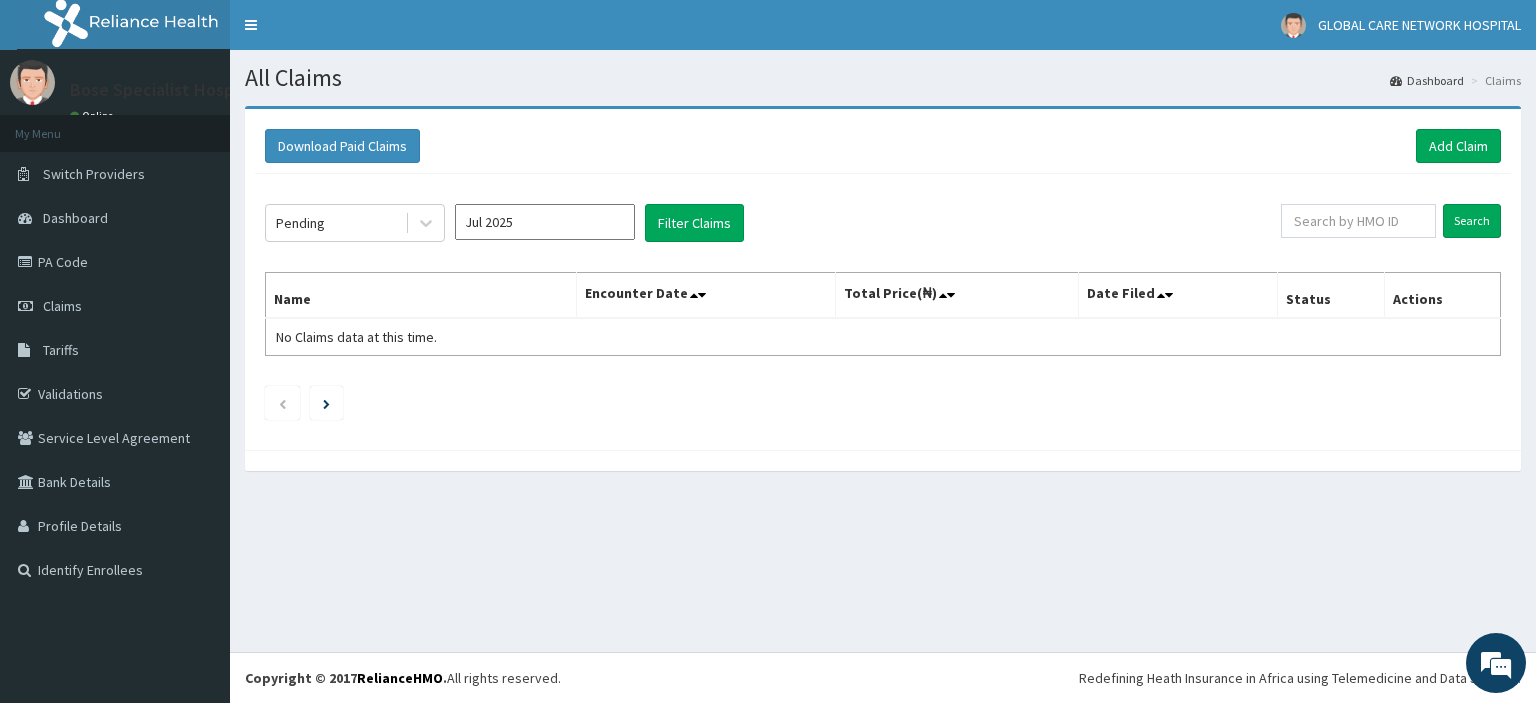 click 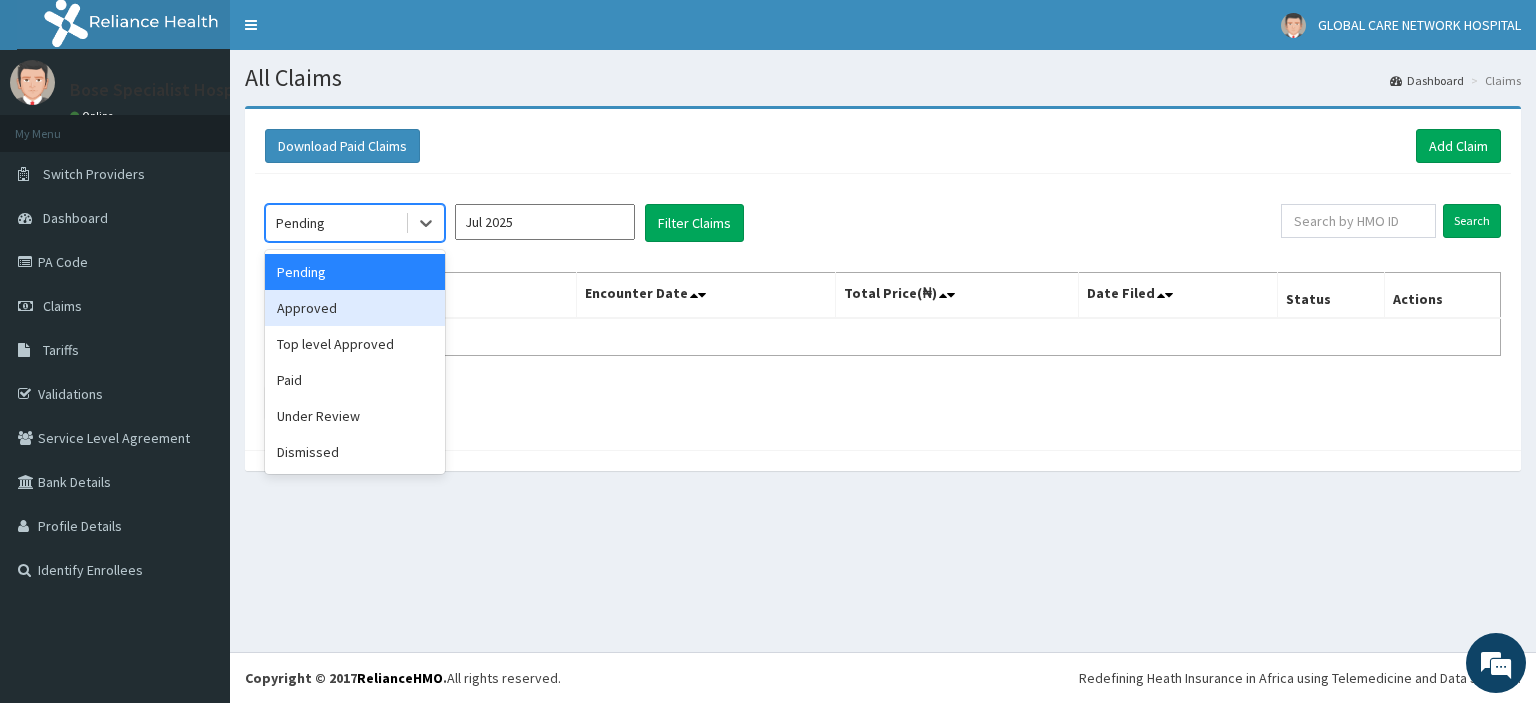 click on "Approved" at bounding box center [355, 308] 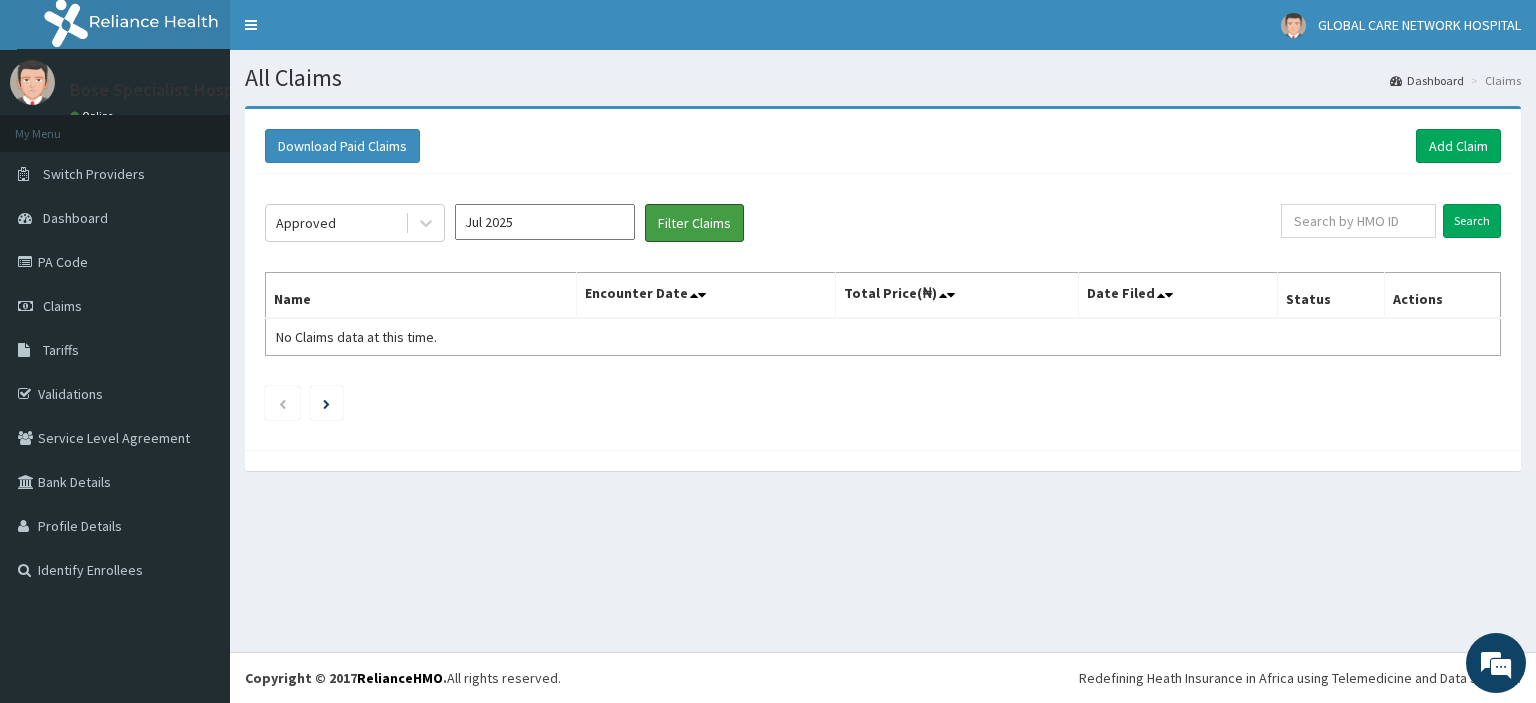 click on "Filter Claims" at bounding box center [694, 223] 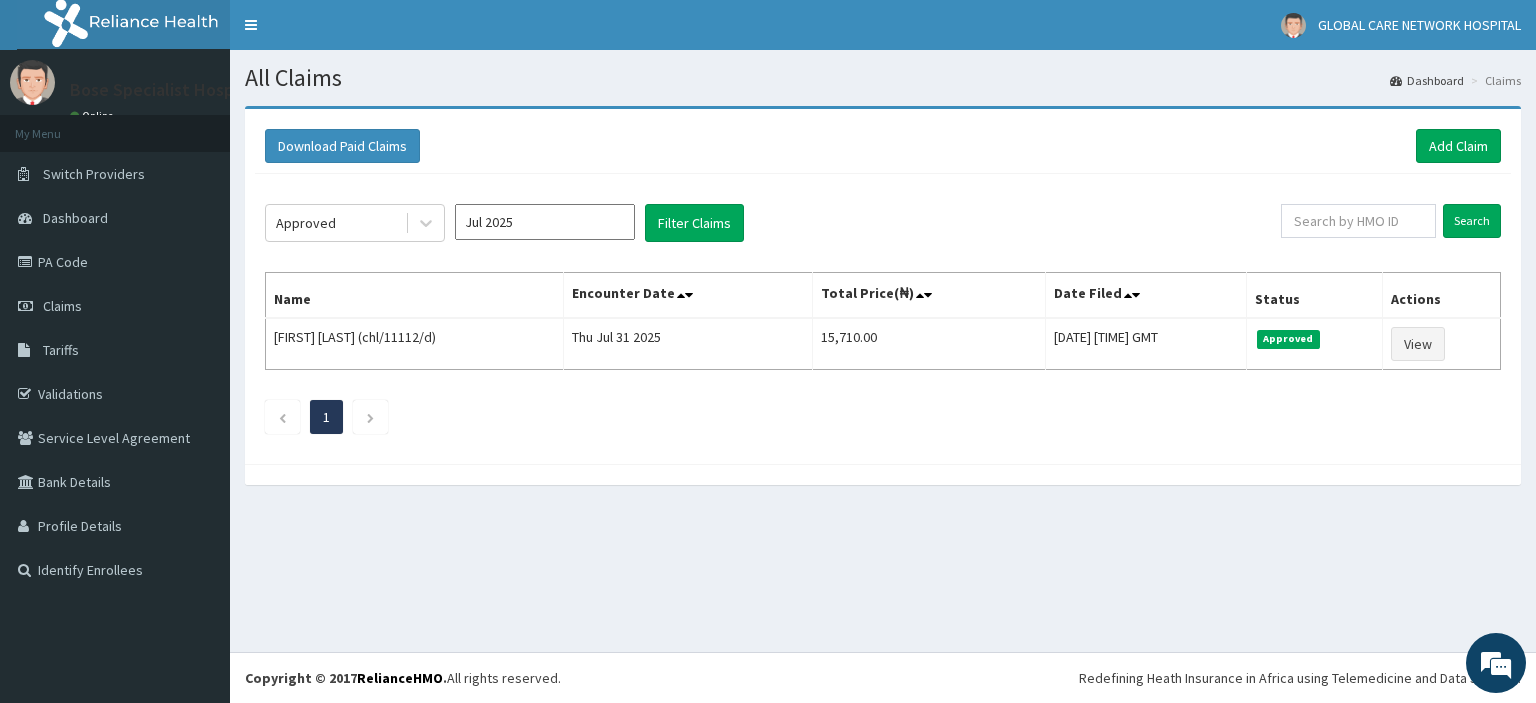 click 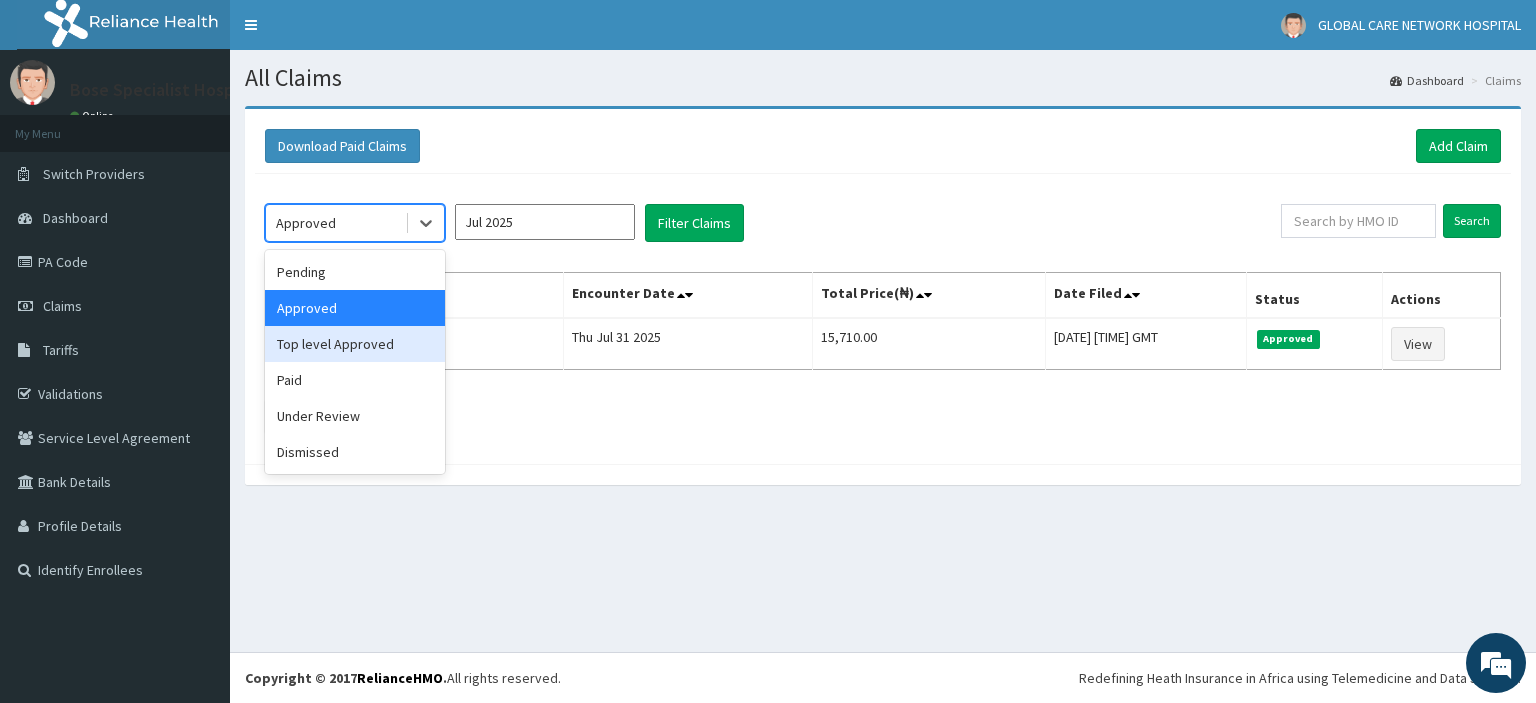 click on "Top level Approved" at bounding box center [355, 344] 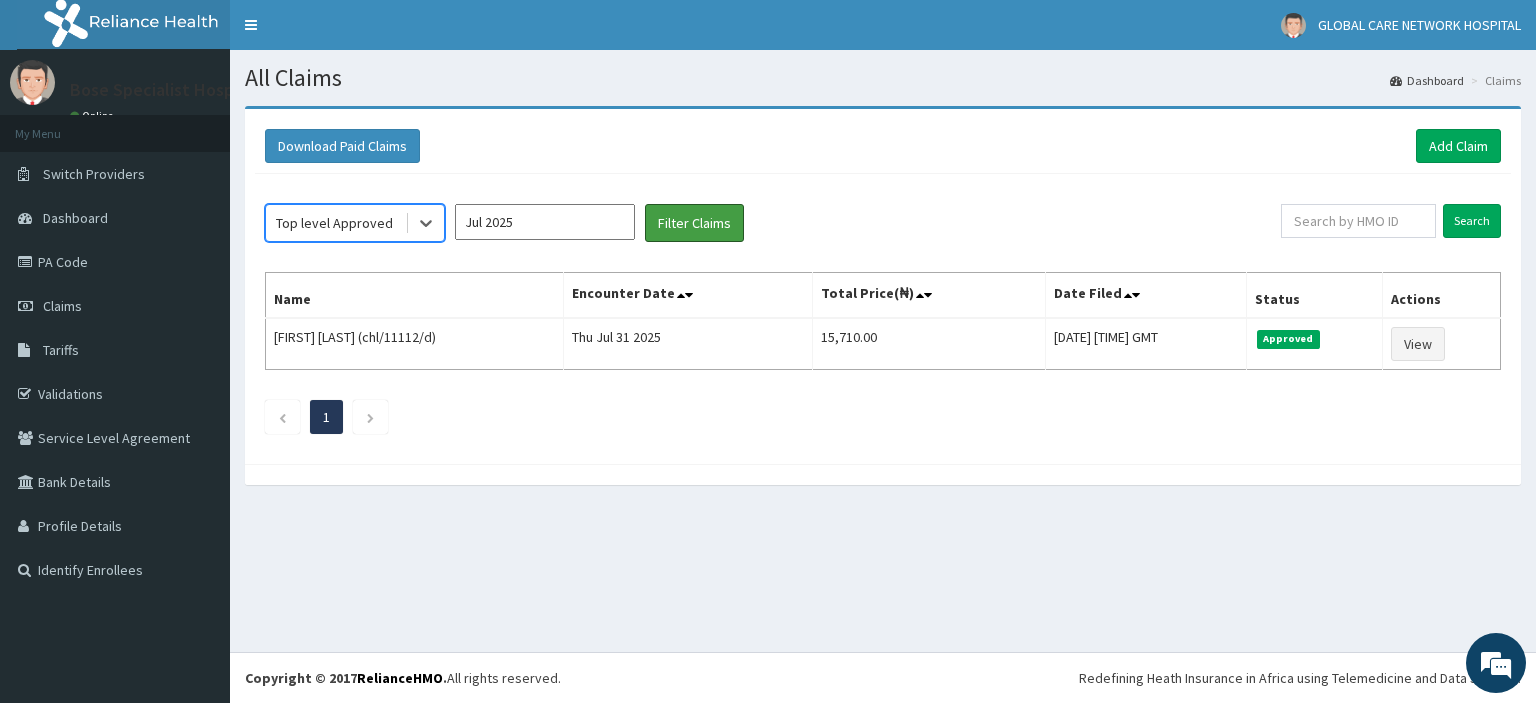 click on "Filter Claims" at bounding box center [694, 223] 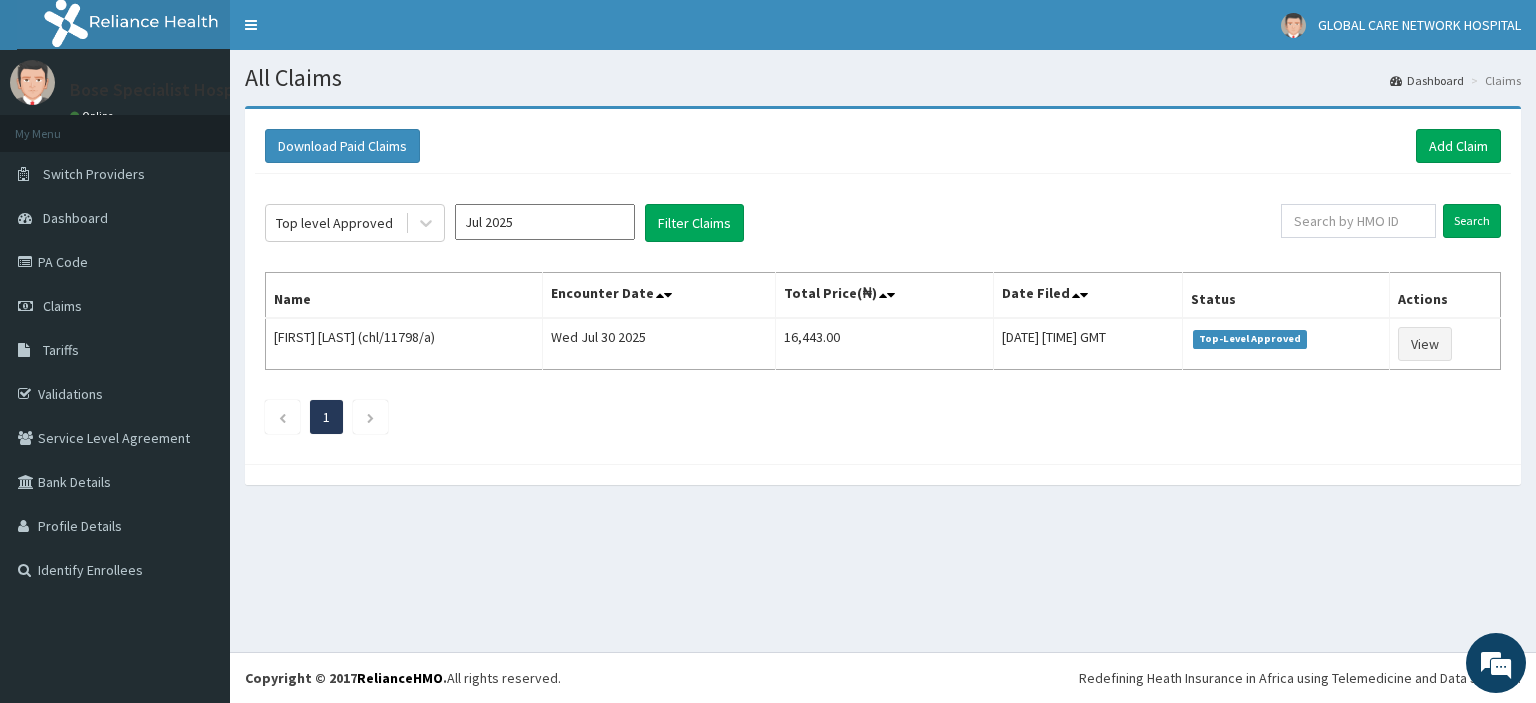 click at bounding box center (424, 223) 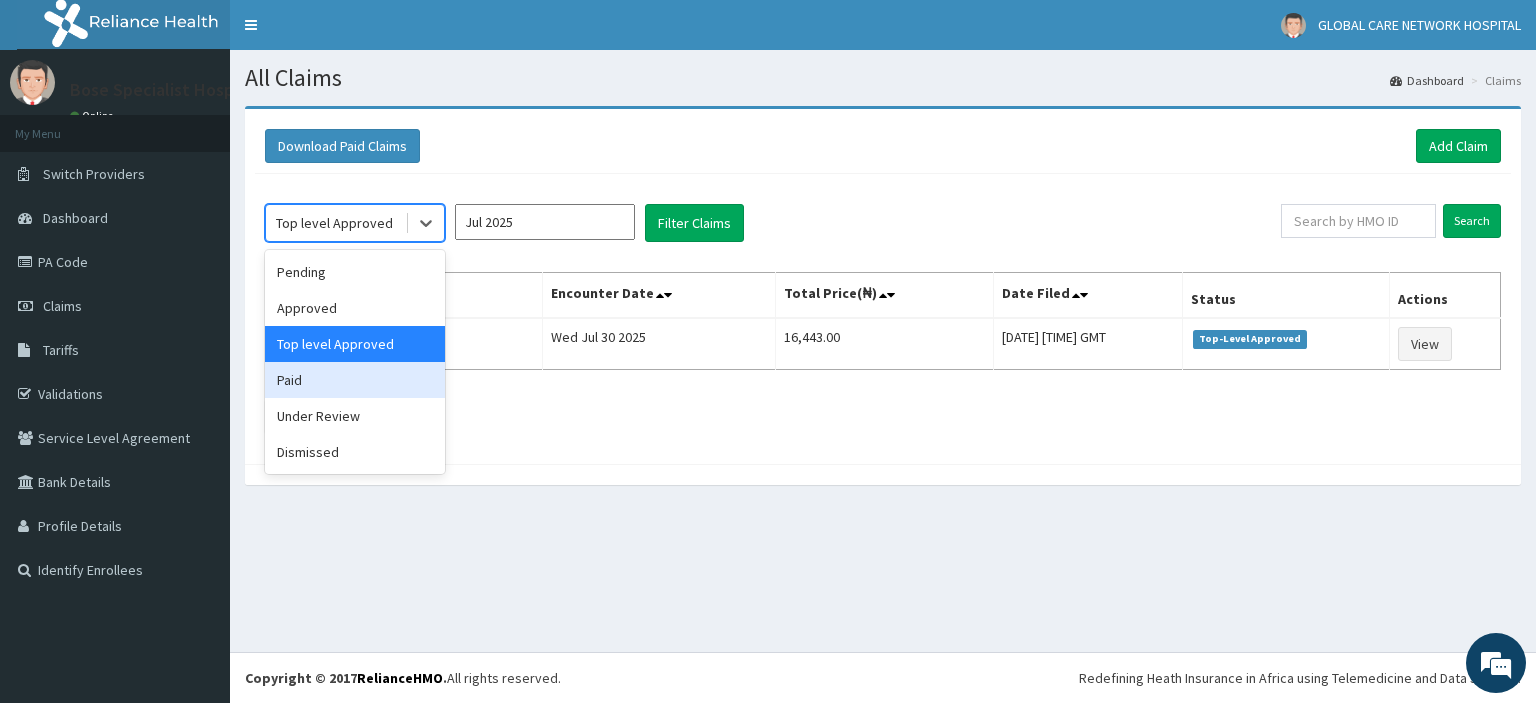 click on "Paid" at bounding box center (355, 380) 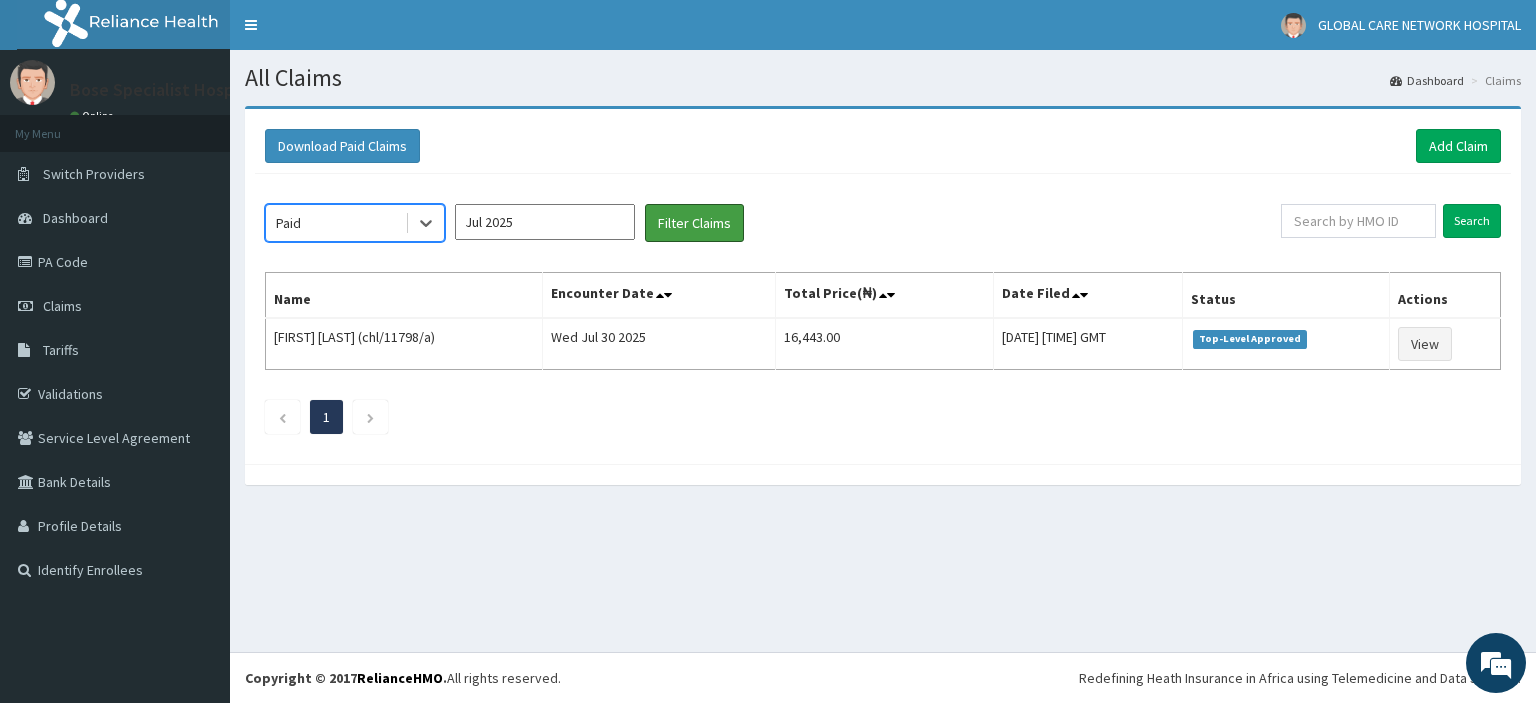 click on "Filter Claims" at bounding box center (694, 223) 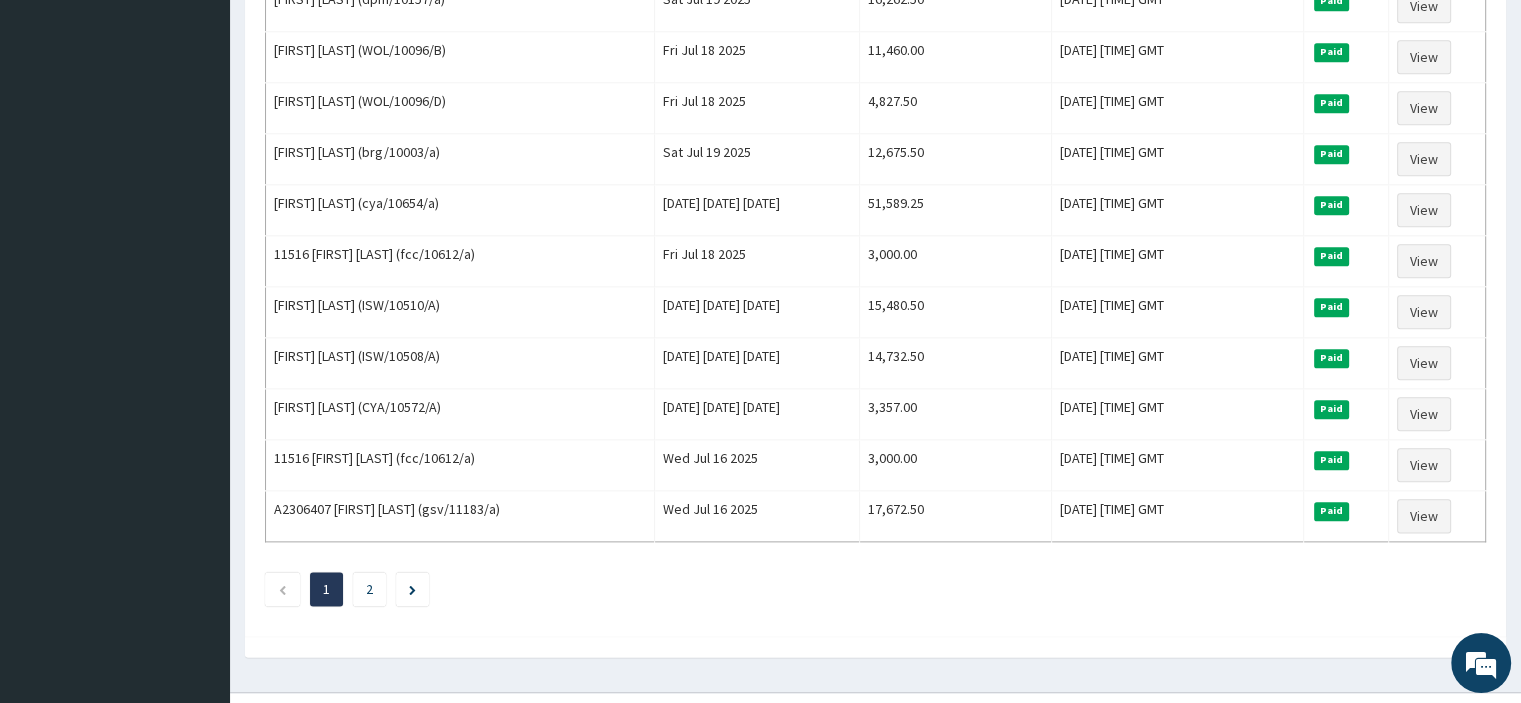 scroll, scrollTop: 2334, scrollLeft: 0, axis: vertical 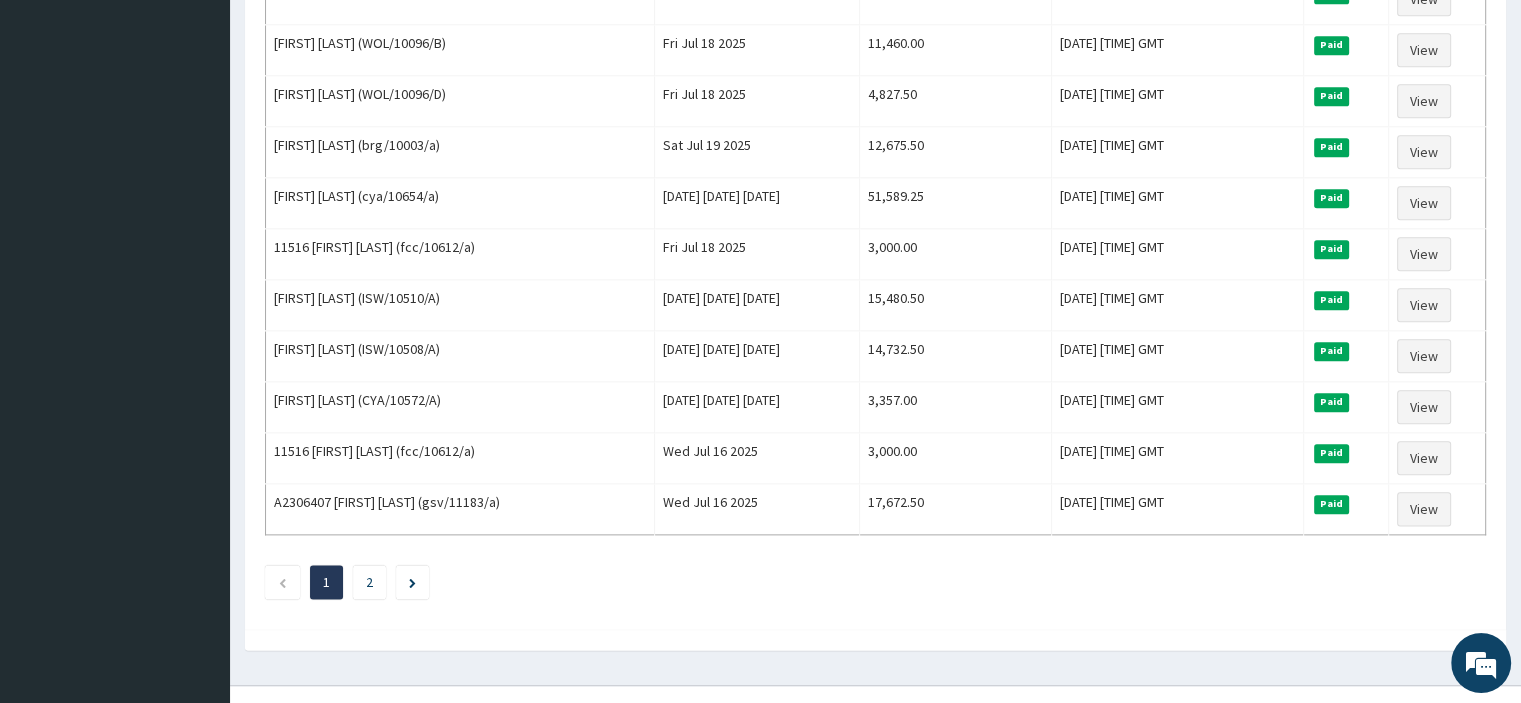 click on "2" at bounding box center (369, 582) 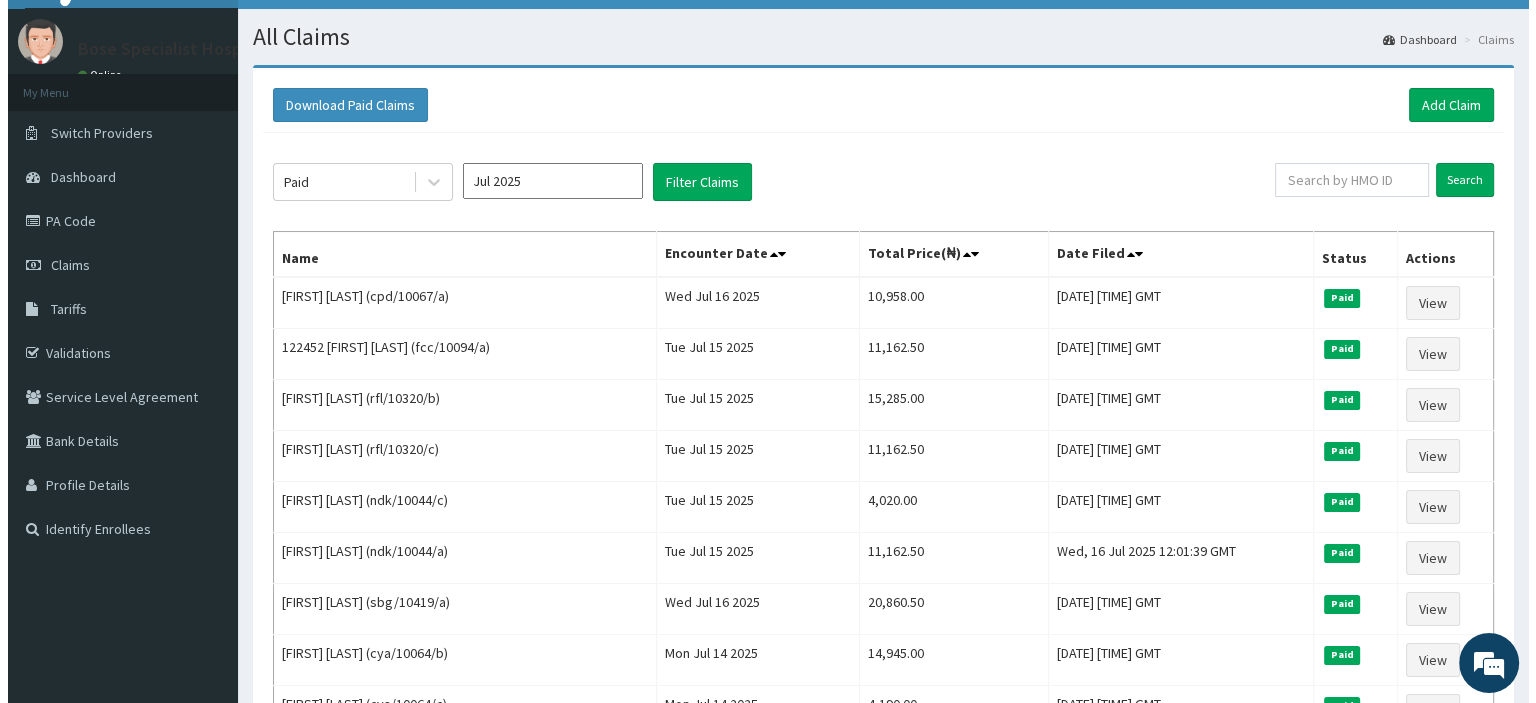 scroll, scrollTop: 0, scrollLeft: 0, axis: both 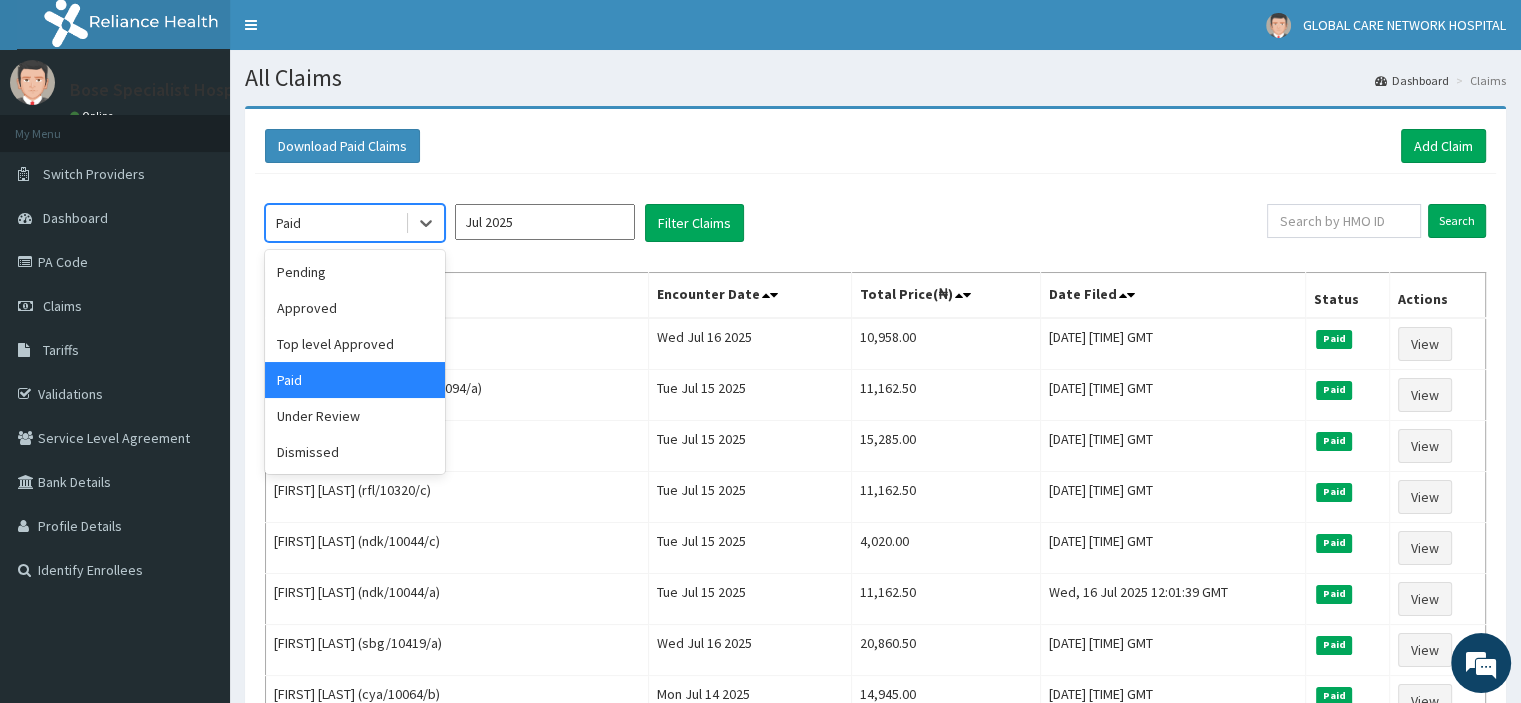 click on "Under Review" at bounding box center [355, 416] 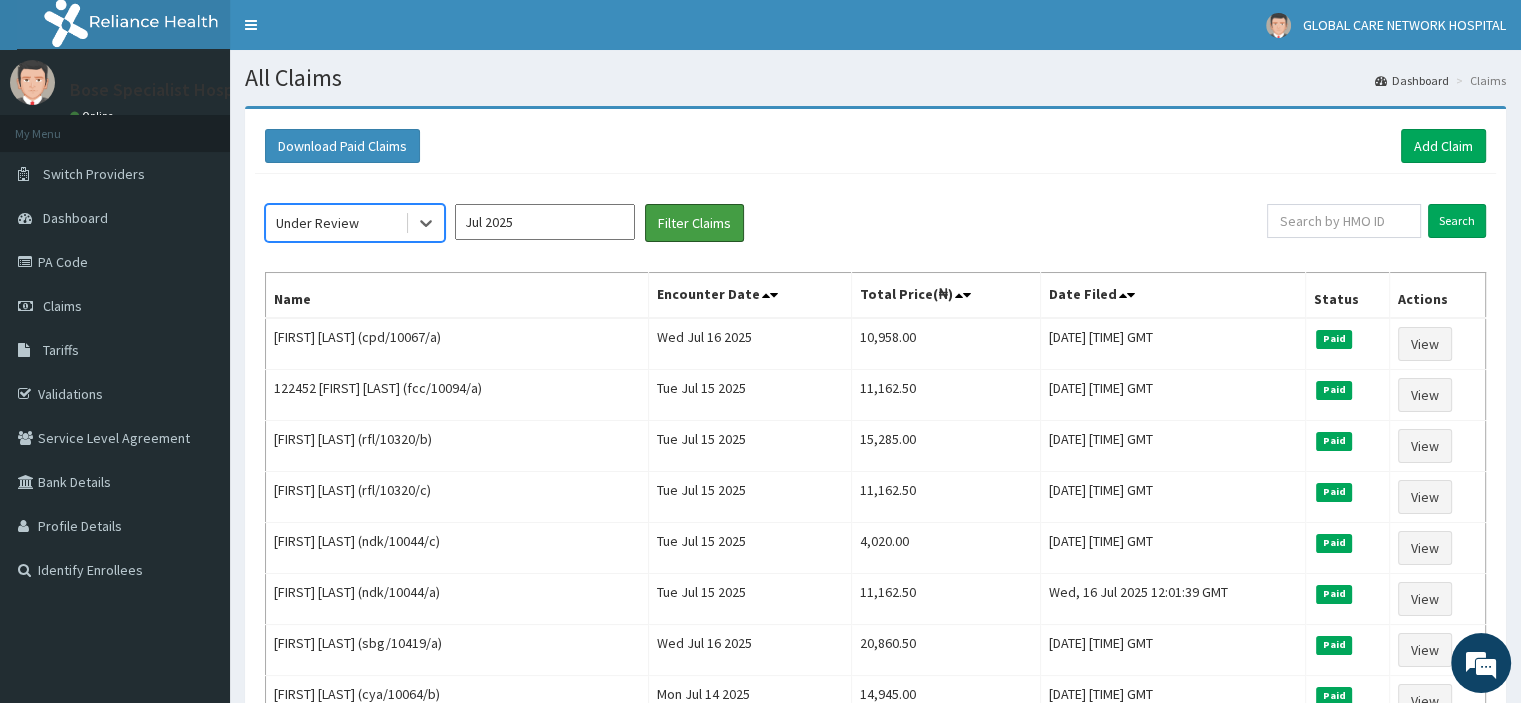 click on "Filter Claims" at bounding box center (694, 223) 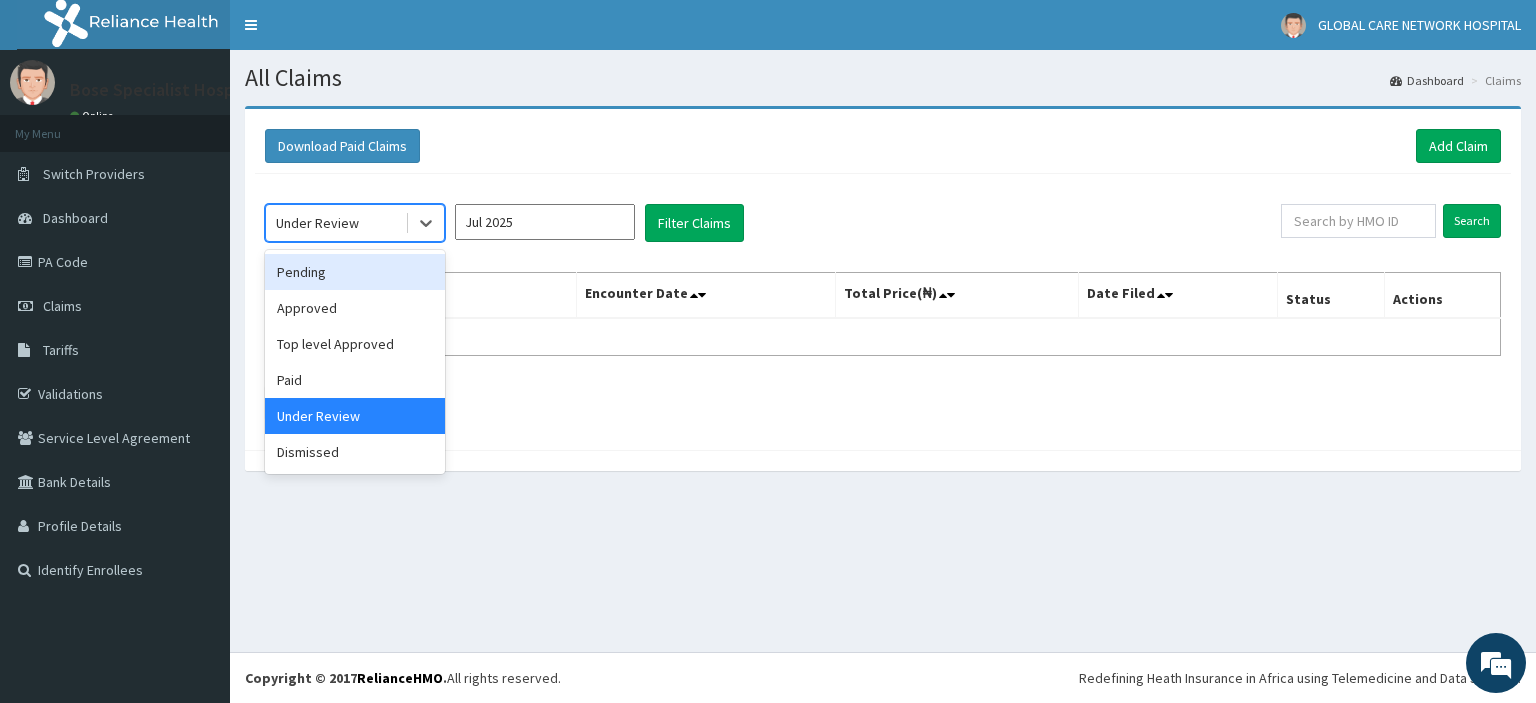 click on "Pending" at bounding box center [355, 272] 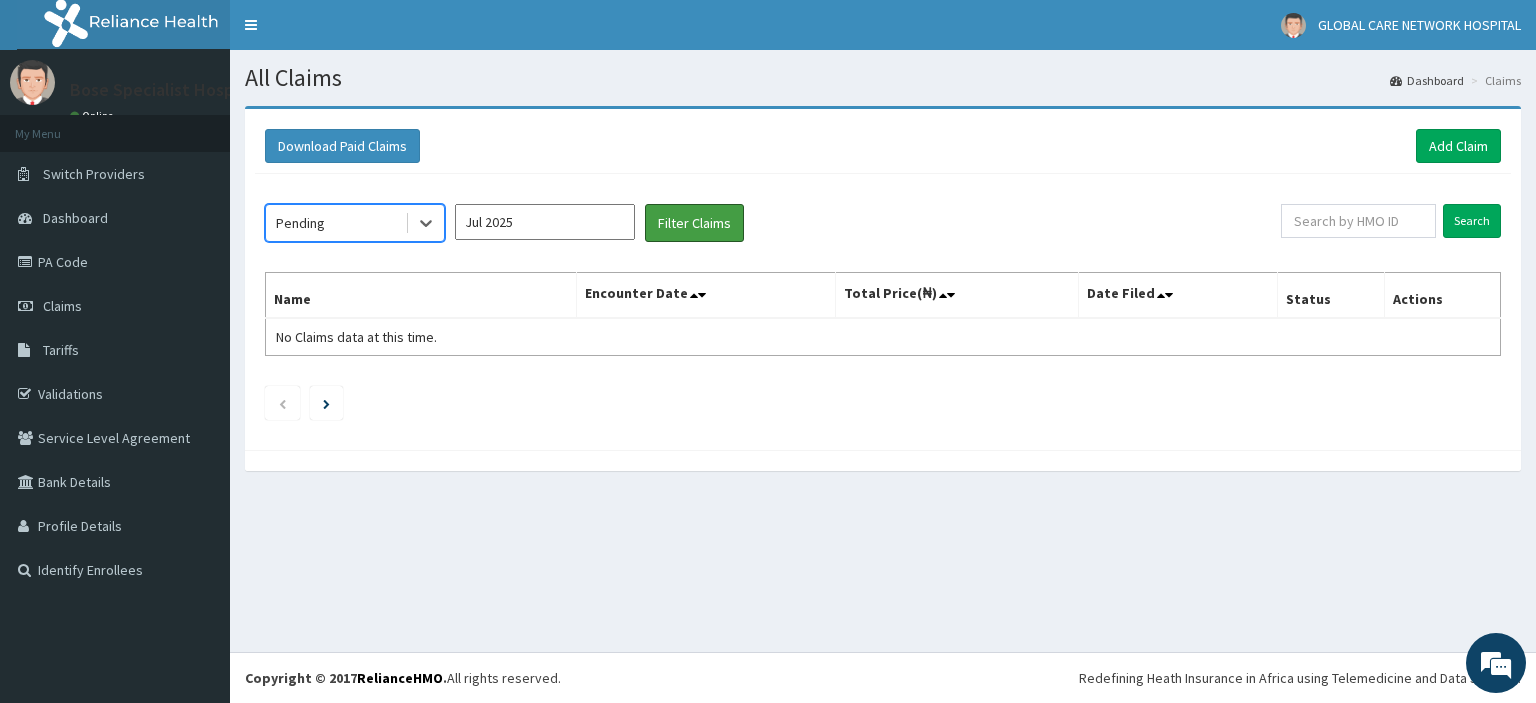 click on "Filter Claims" at bounding box center (694, 223) 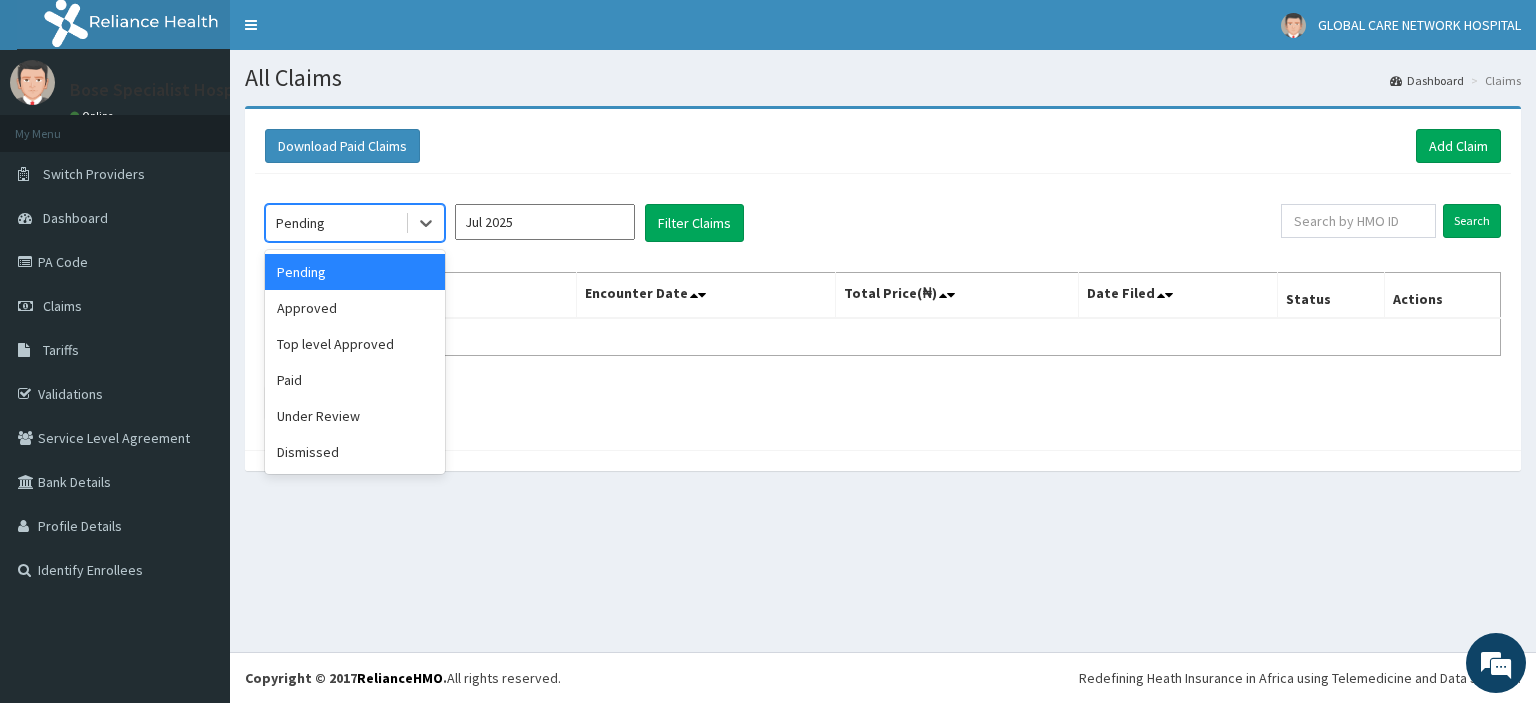 click on "Pending" at bounding box center (335, 223) 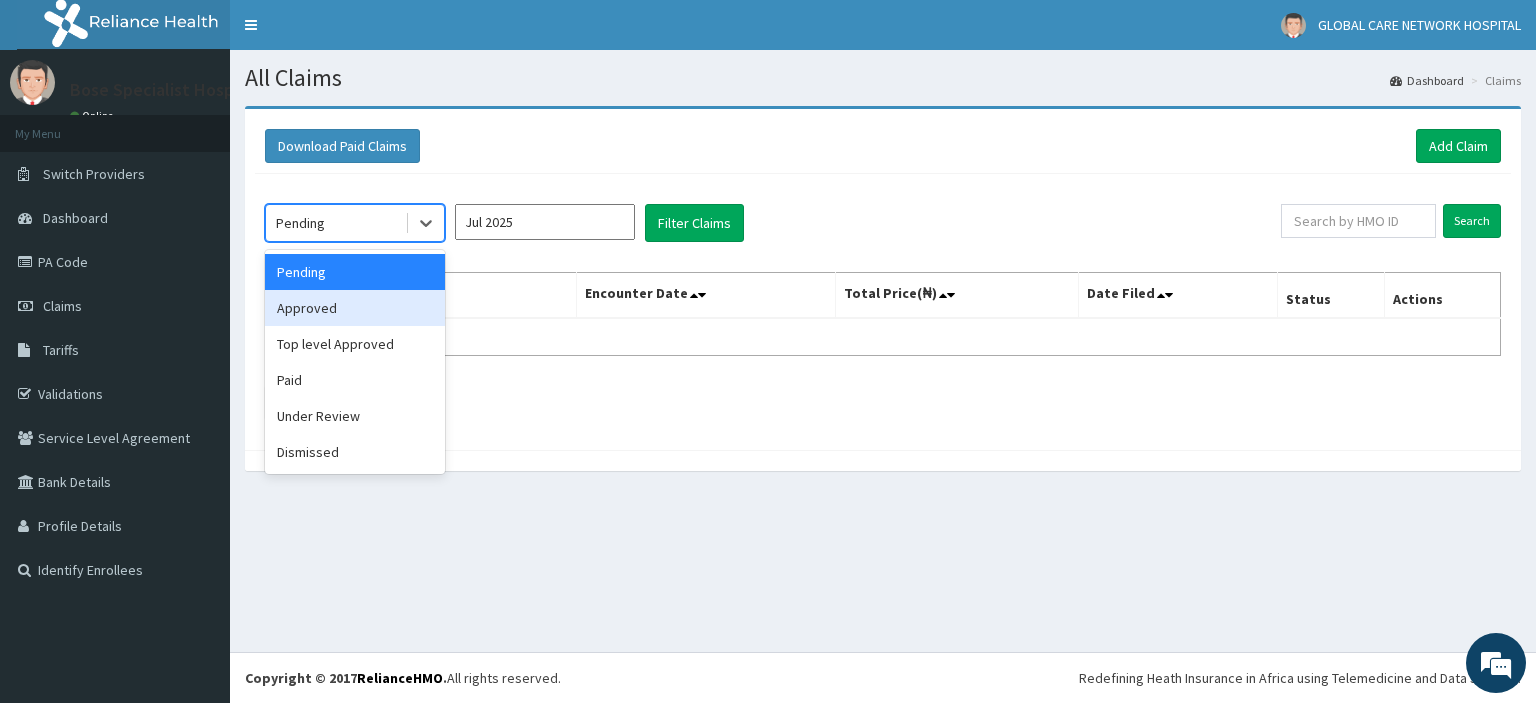 click on "Approved" at bounding box center (355, 308) 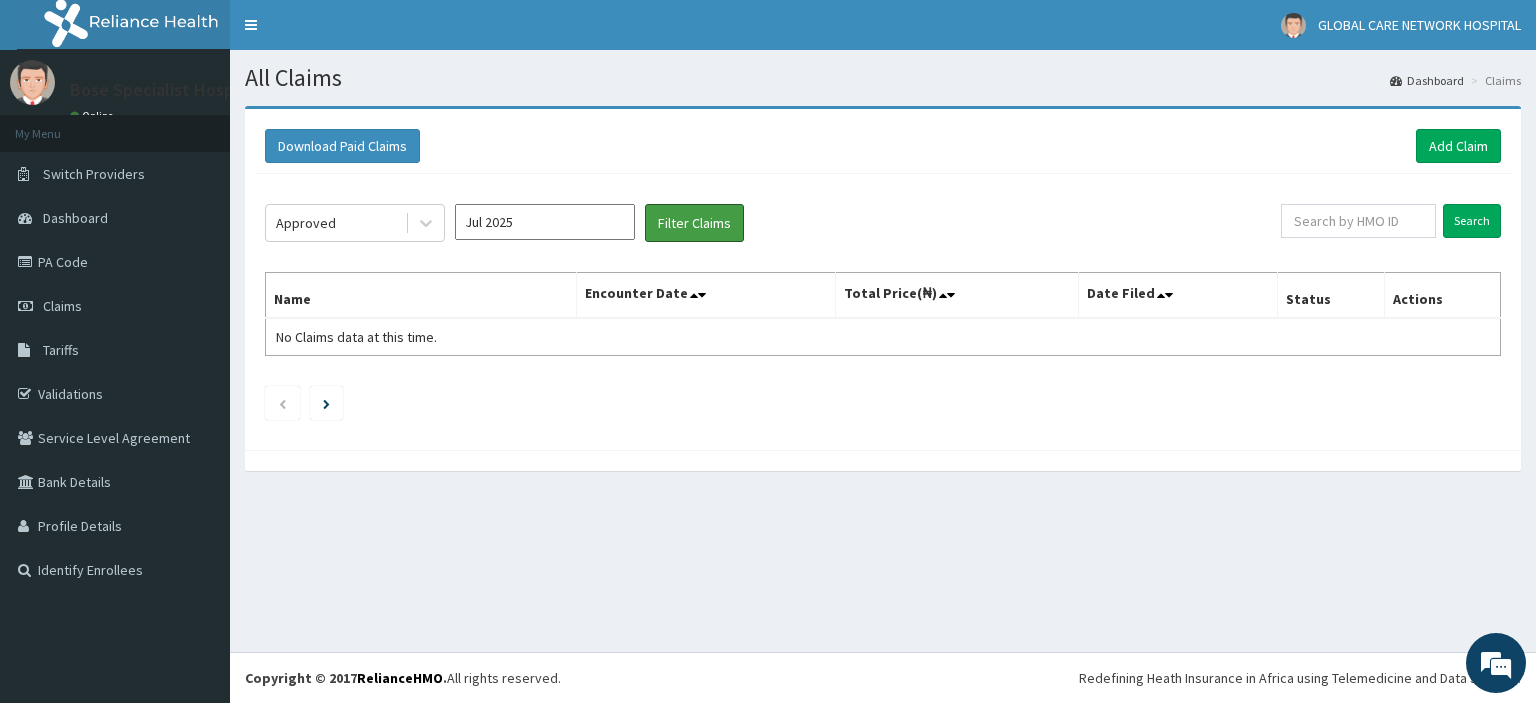 click on "Filter Claims" at bounding box center (694, 223) 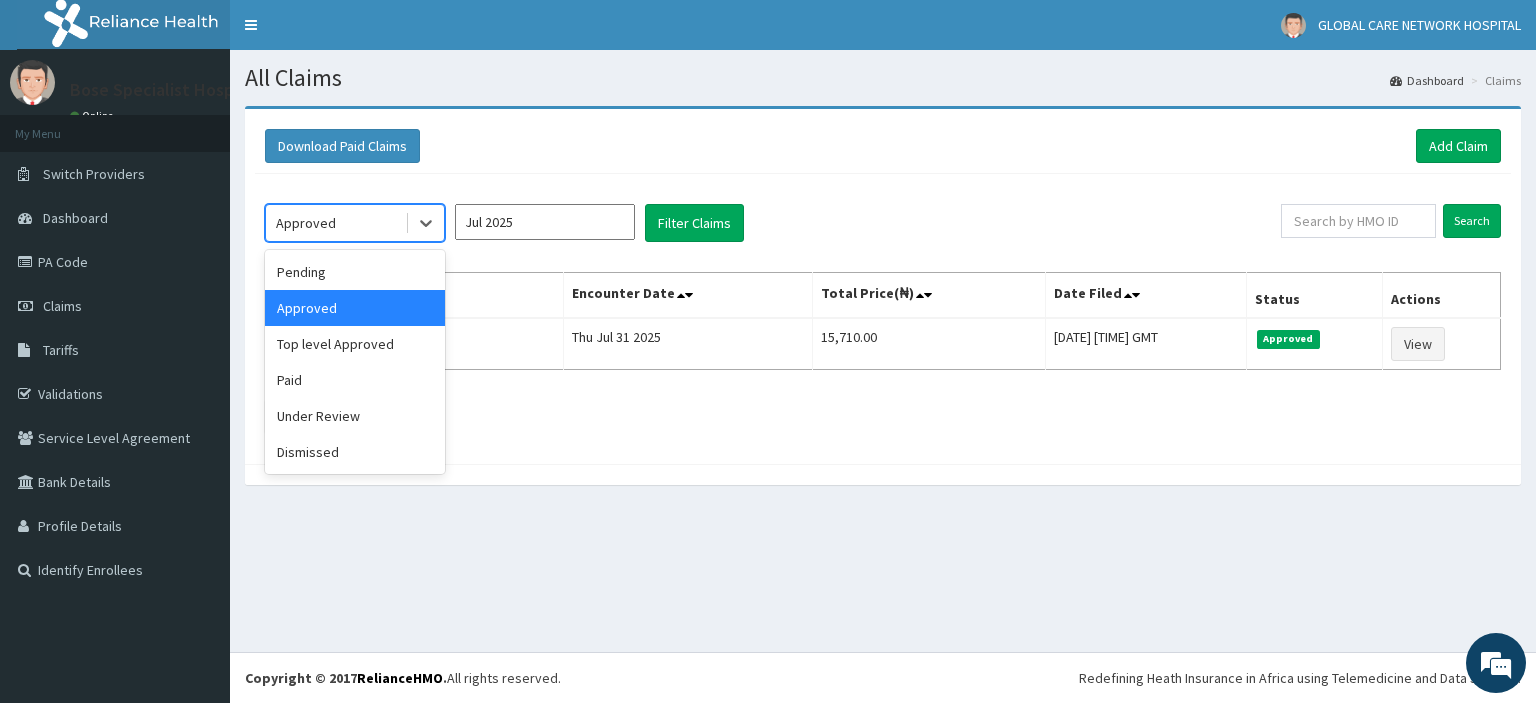 click on "Top level Approved" at bounding box center (355, 344) 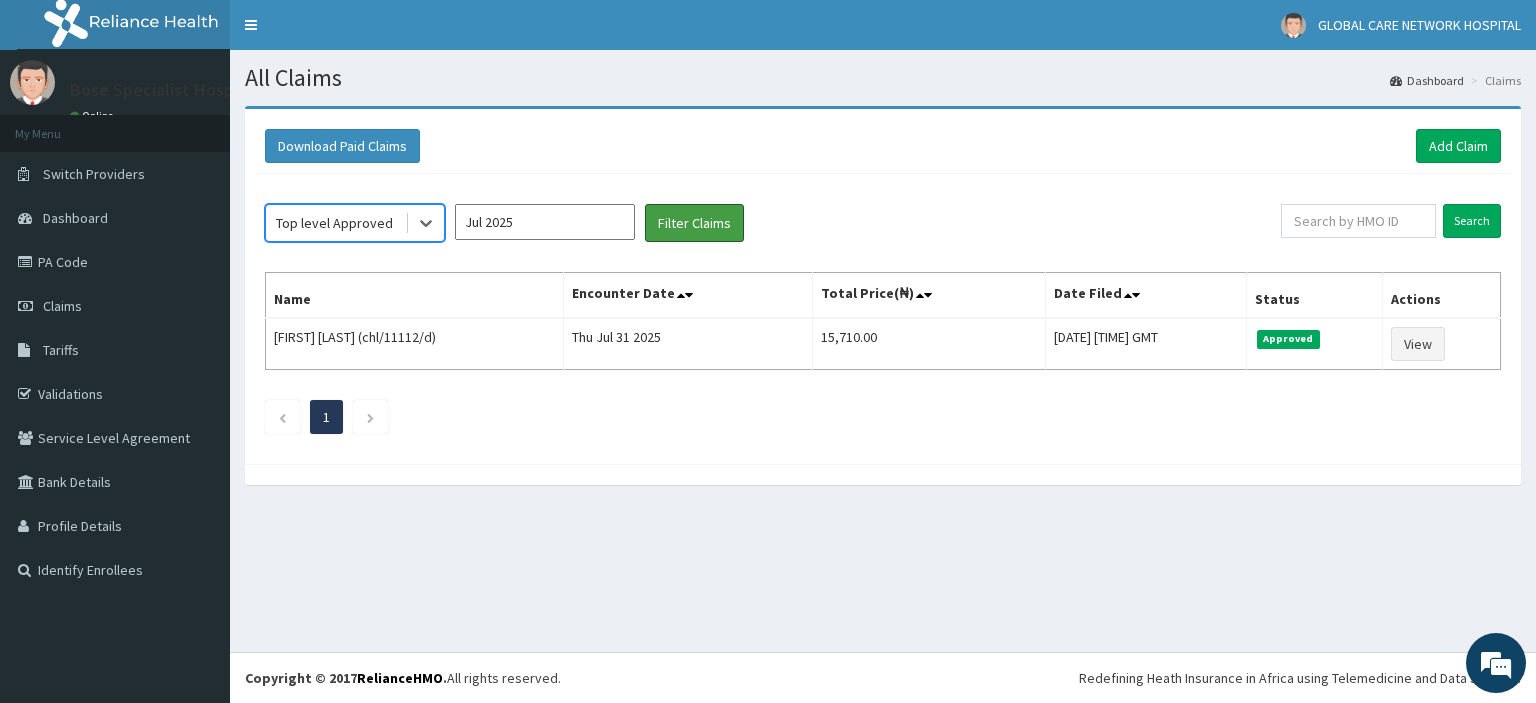 click on "Filter Claims" at bounding box center (694, 223) 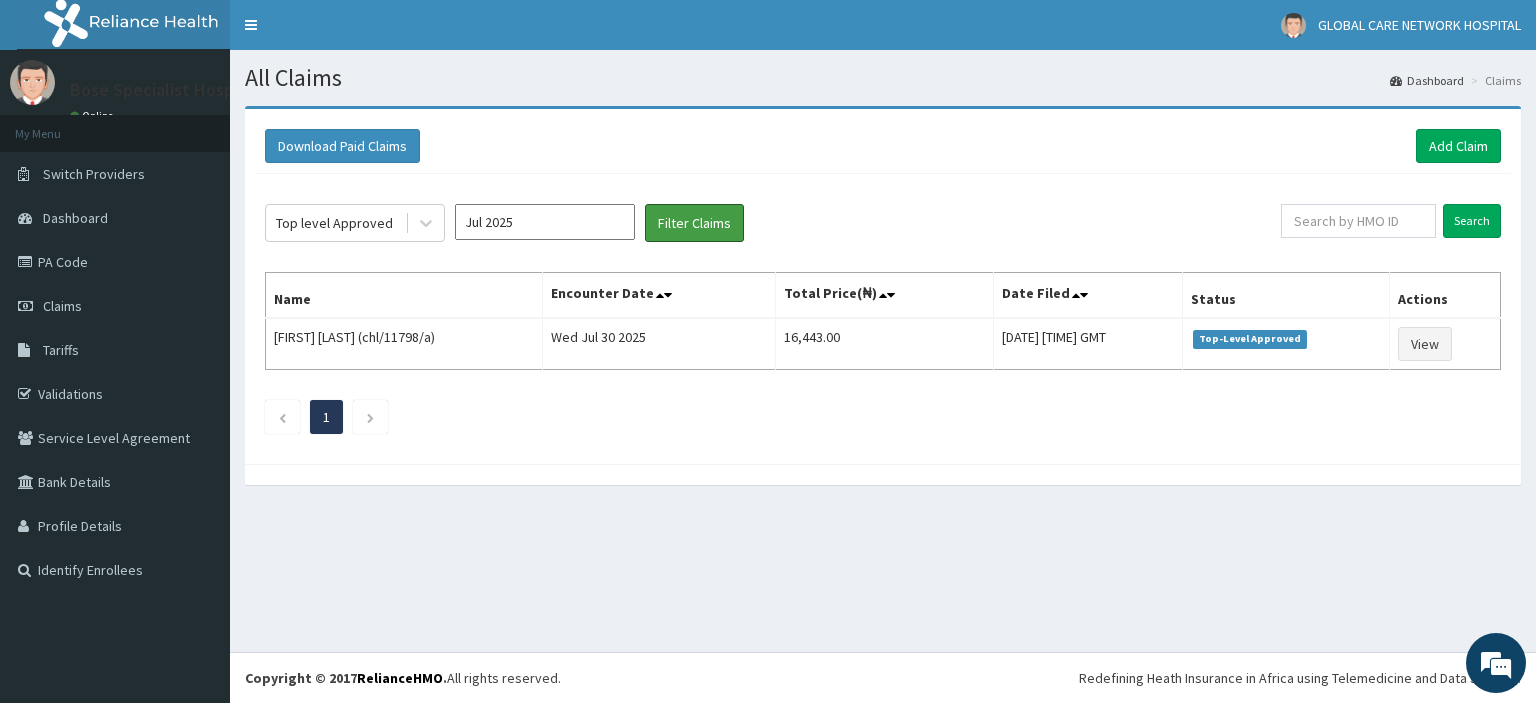 click on "Filter Claims" at bounding box center [694, 223] 